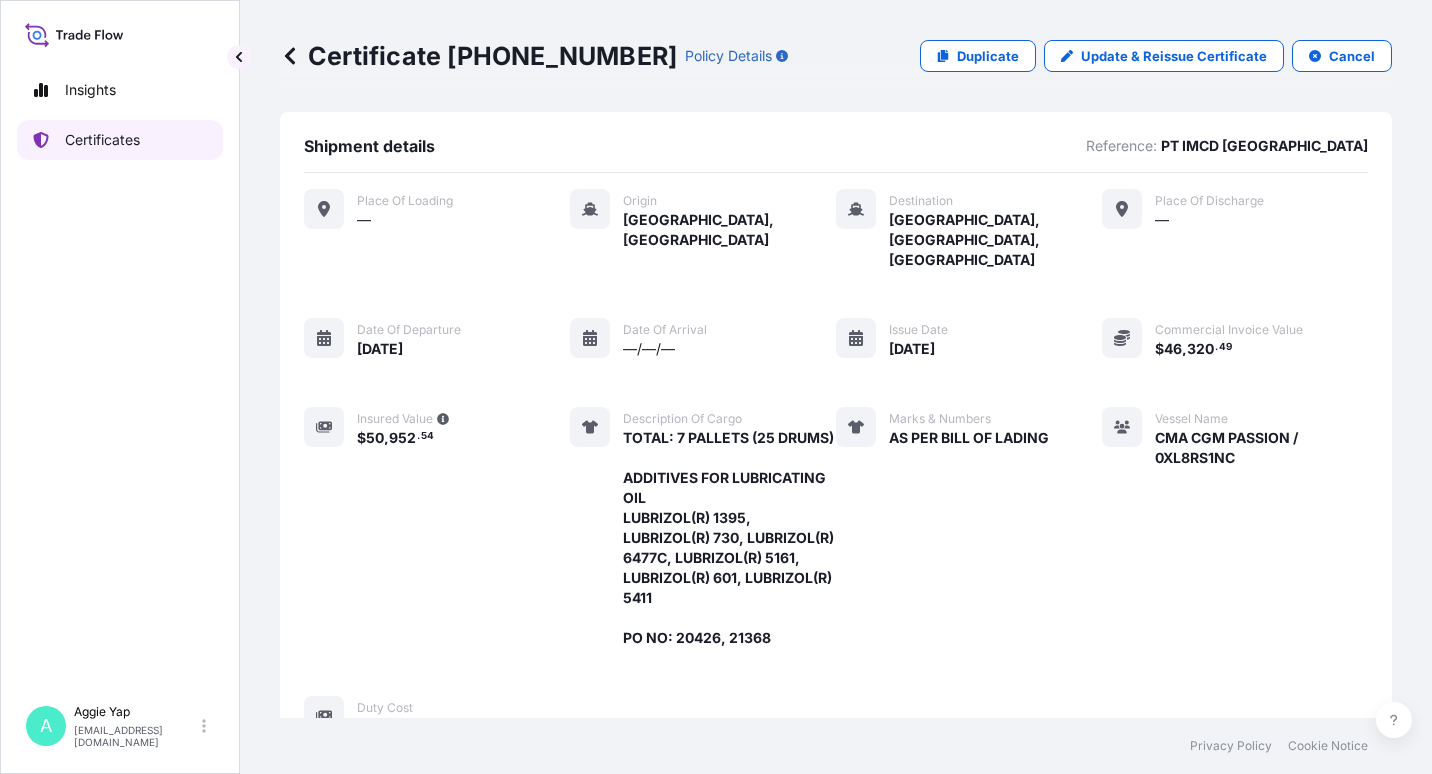 scroll, scrollTop: 0, scrollLeft: 0, axis: both 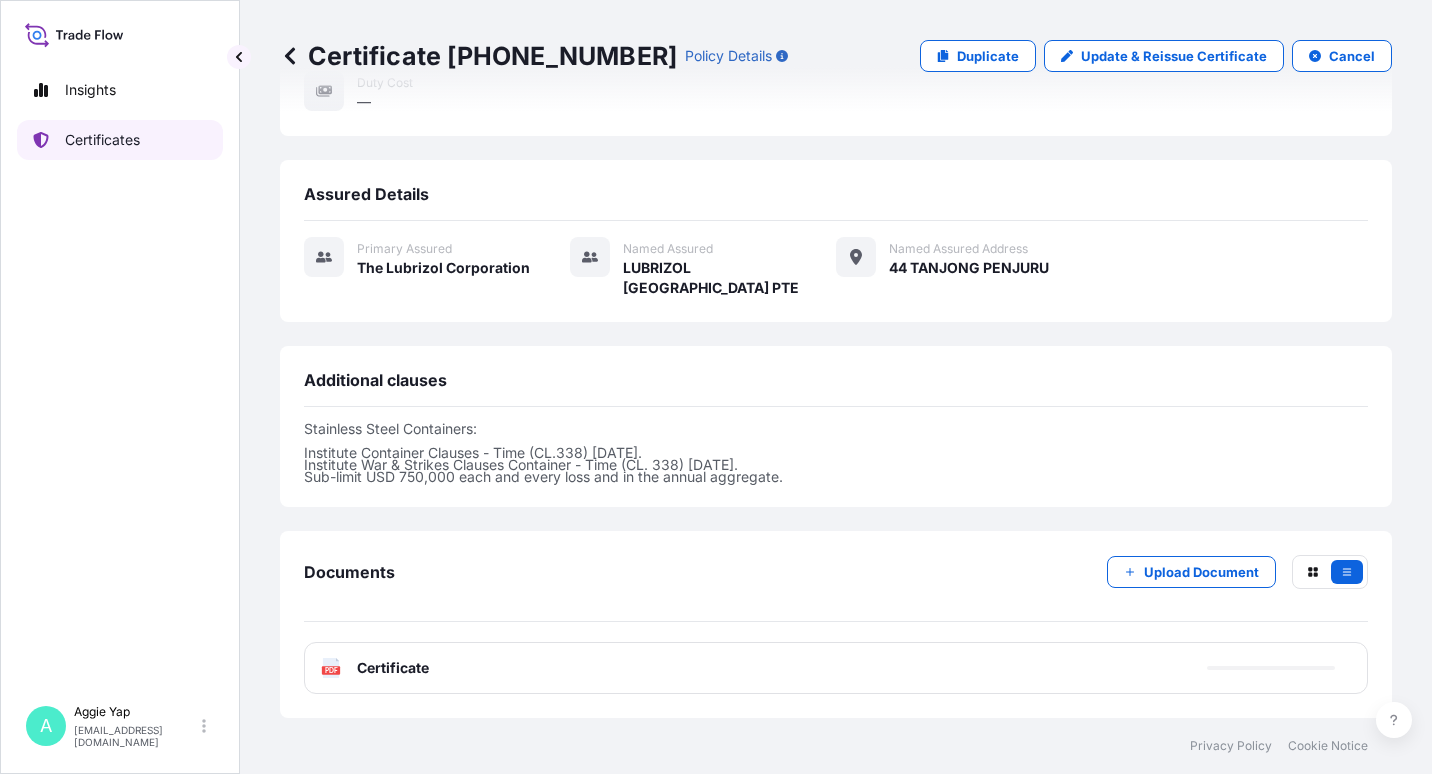 click on "Certificates" at bounding box center [102, 140] 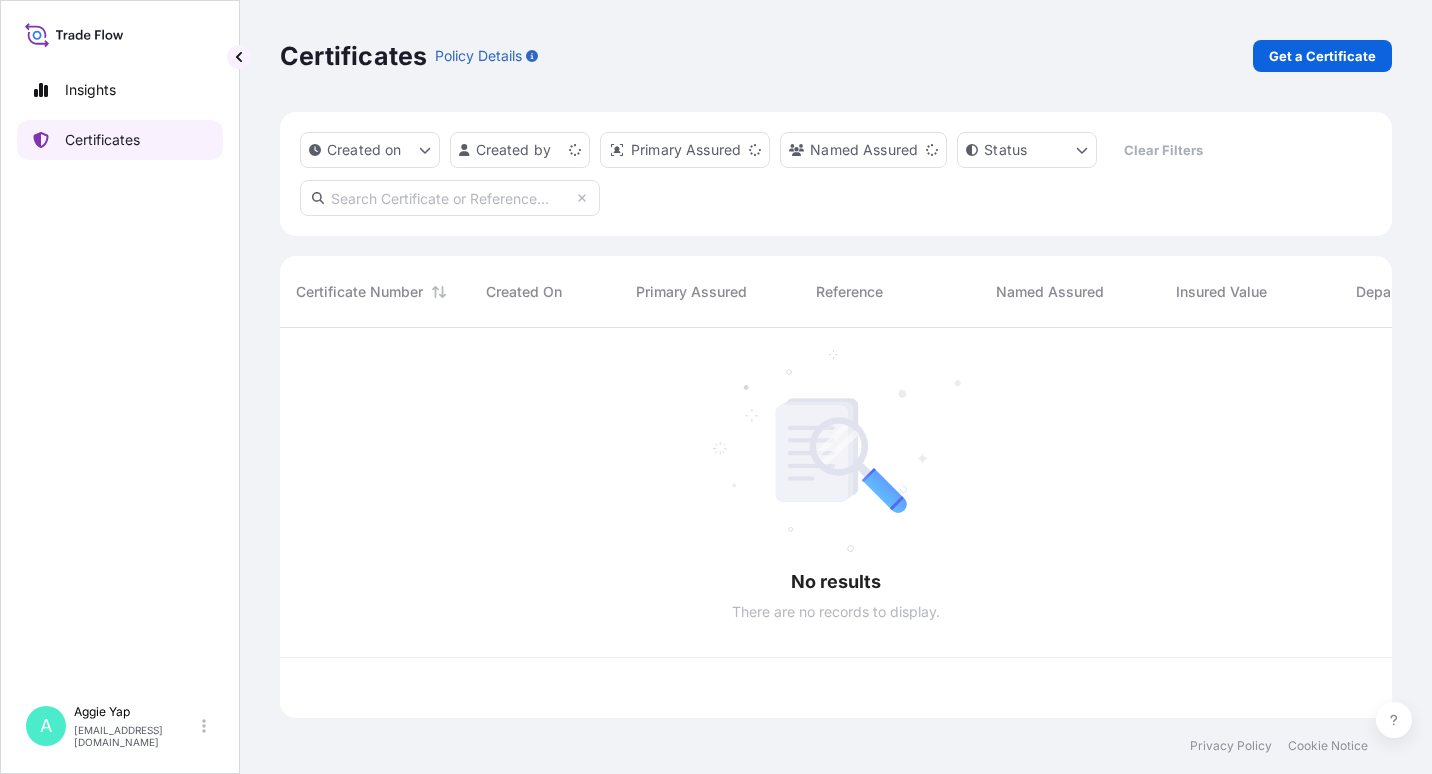 scroll, scrollTop: 0, scrollLeft: 0, axis: both 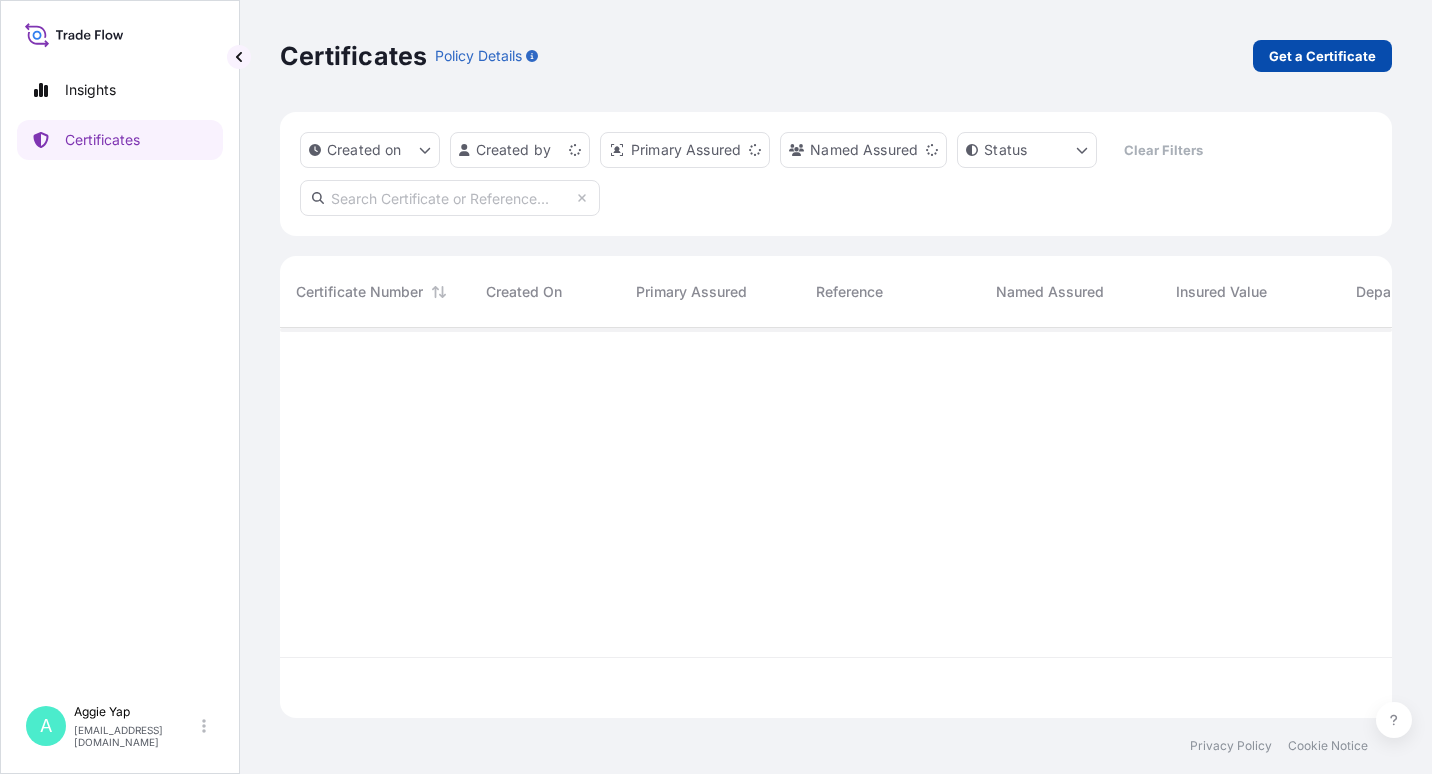 click on "Get a Certificate" at bounding box center [1322, 56] 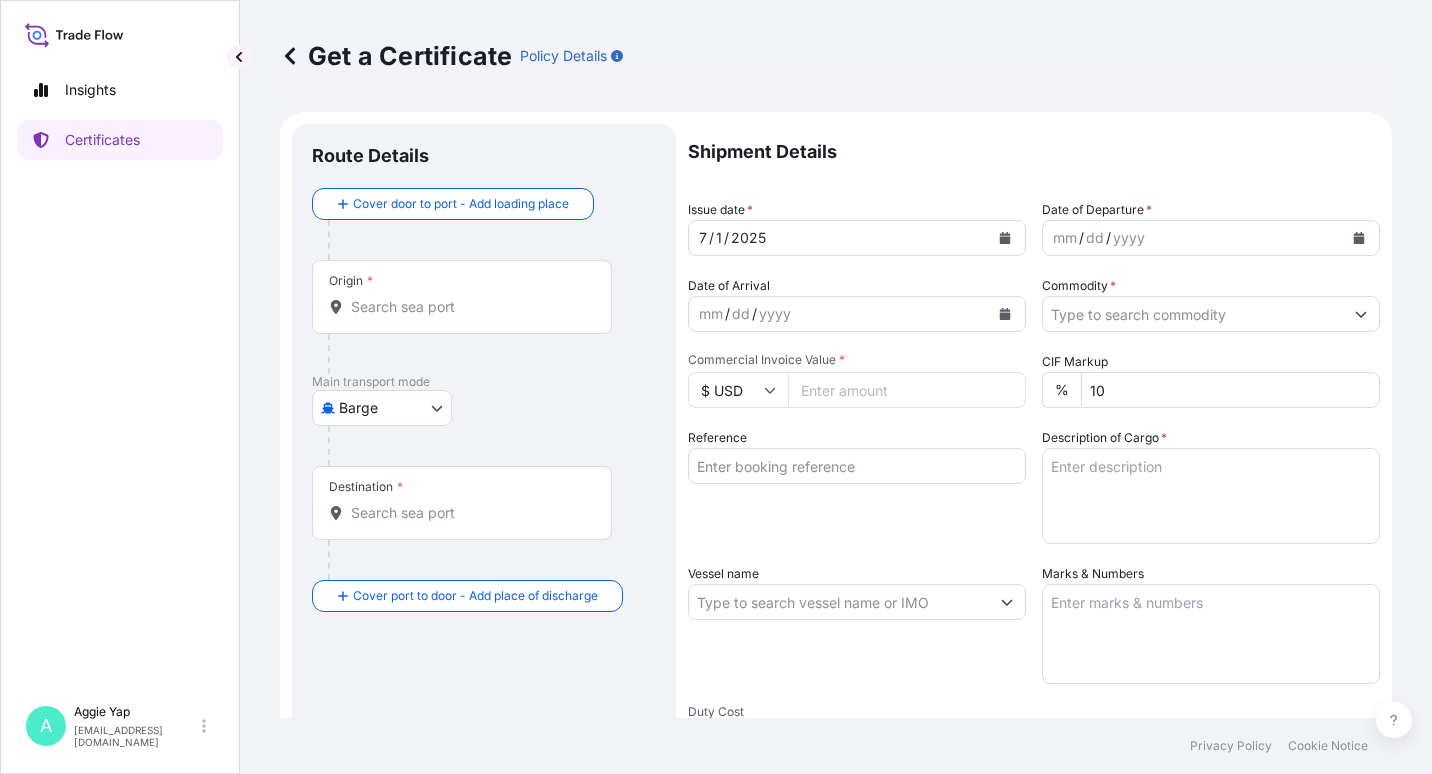 click on "Insights Certificates A [PERSON_NAME] [EMAIL_ADDRESS][DOMAIN_NAME] Get a Certificate Policy Details Route Details   Cover door to port - Add loading place Place of loading Road / [GEOGRAPHIC_DATA] / Inland Origin * Main transport mode Barge Air Barge Road Ocean Vessel Rail Barge in Tow Destination * Cover port to door - Add place of discharge Road / Inland Road / Inland Place of Discharge Shipment Details Issue date * [DATE] Date of Departure * mm / dd / yyyy Date of Arrival mm / dd / yyyy Commodity * Packing Category Commercial Invoice Value    * $ USD CIF Markup % 10 Reference Description of Cargo * Vessel name Marks & Numbers Duty Cost   $ USD Letter of Credit This shipment has a letter of credit Letter of credit * Letter of credit may not exceed 12000 characters Assured Details Primary Assured * Select a primary assured Named Assured Named Assured Address Create Certificate Privacy Policy Cookie Notice
0 Selected Date: [DATE]" at bounding box center (716, 387) 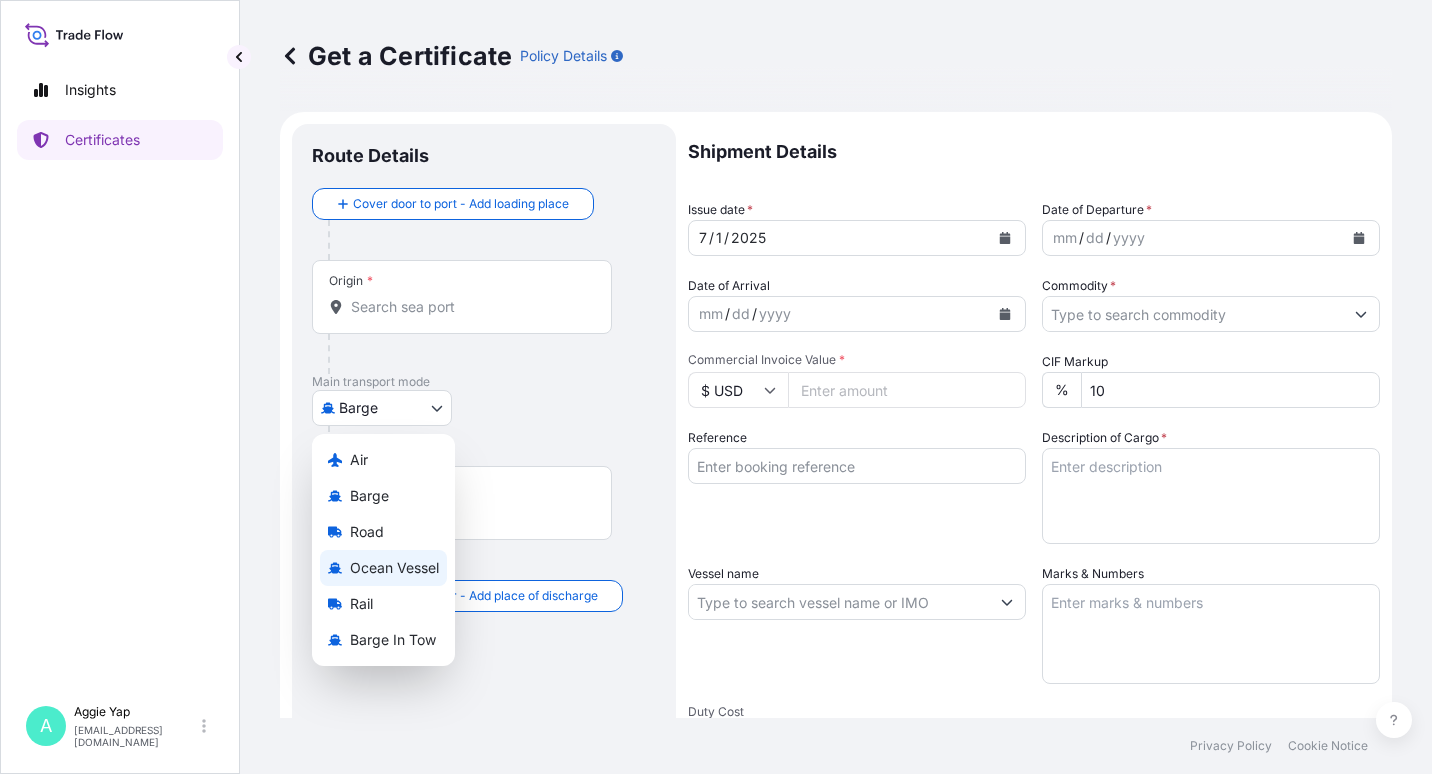 click on "Ocean Vessel" at bounding box center [394, 568] 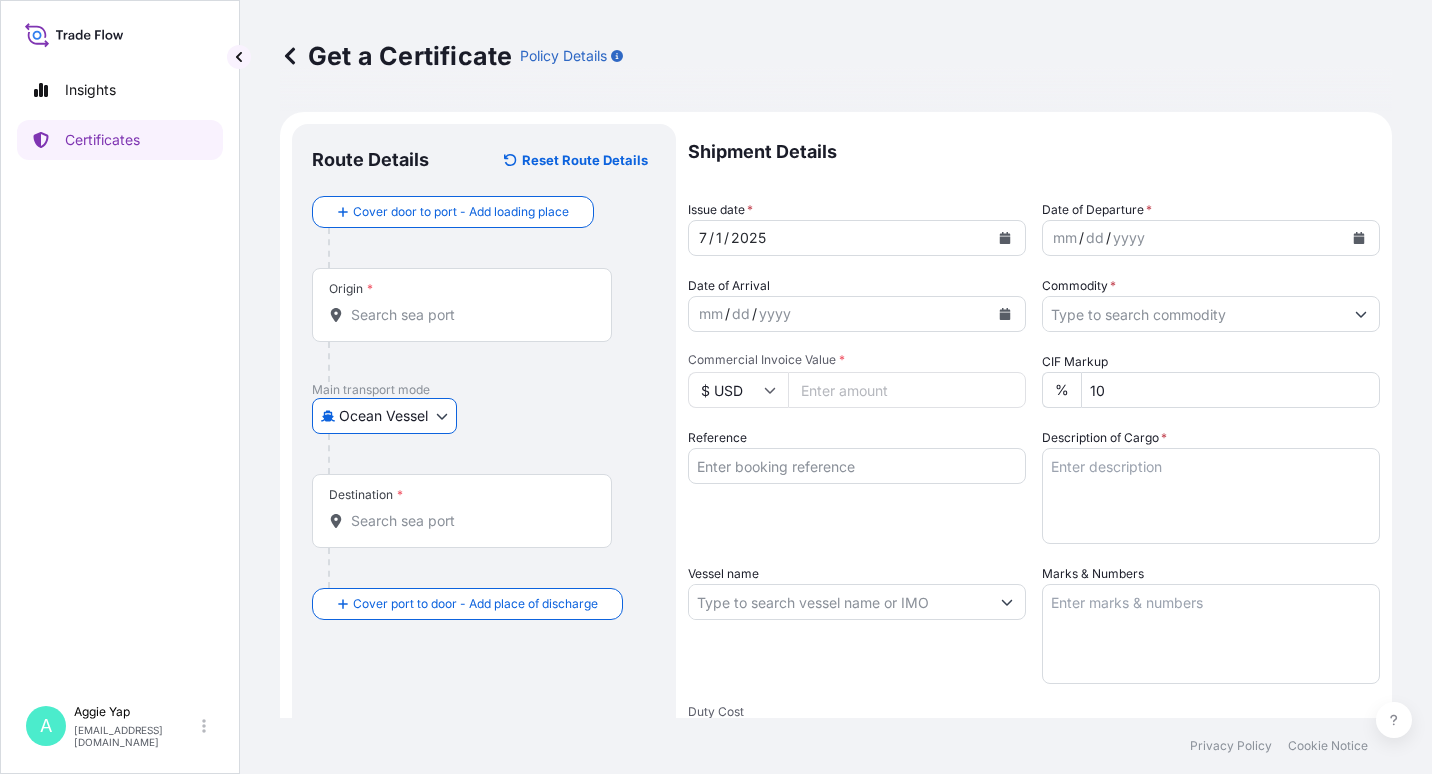 click on "Origin *" at bounding box center (469, 315) 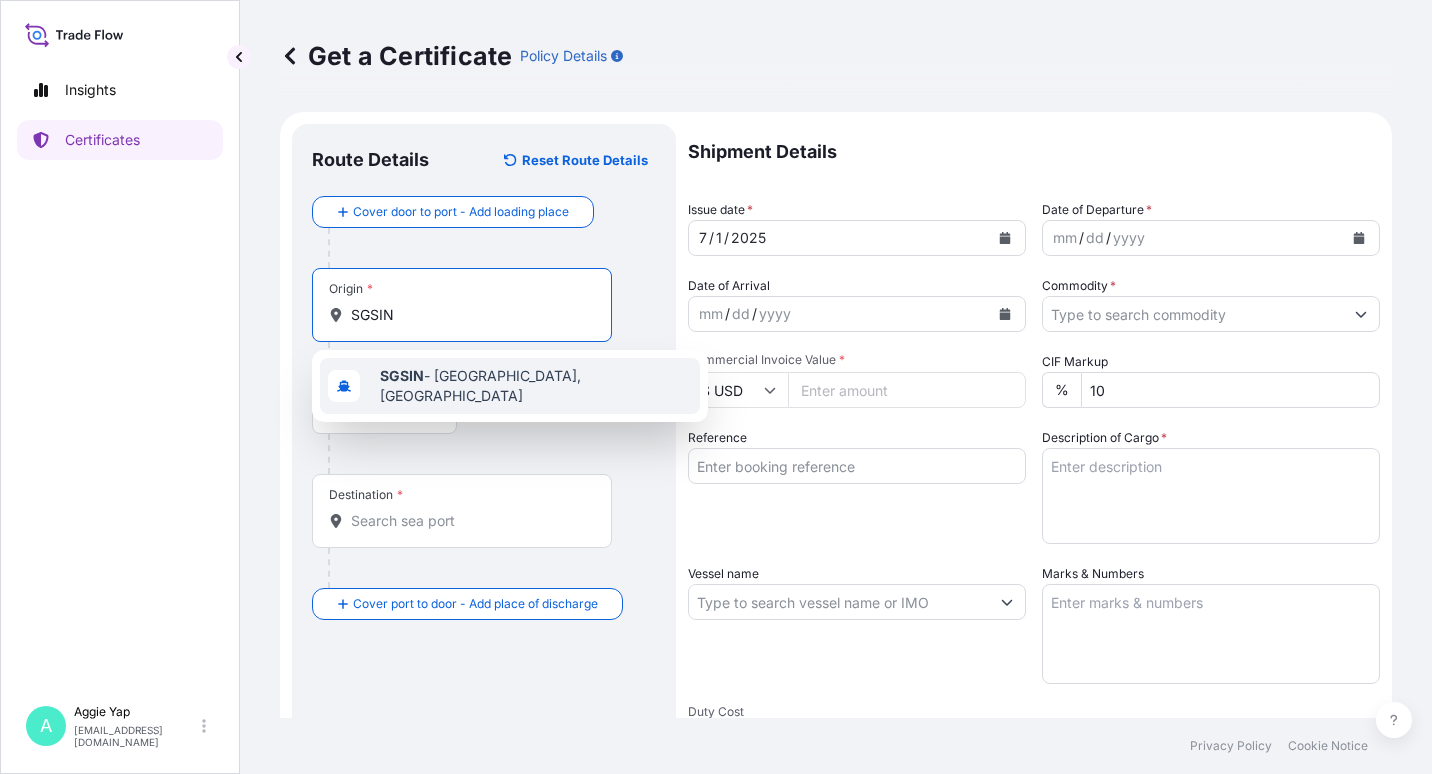 click on "SGSIN  - [GEOGRAPHIC_DATA], [GEOGRAPHIC_DATA]" at bounding box center [510, 386] 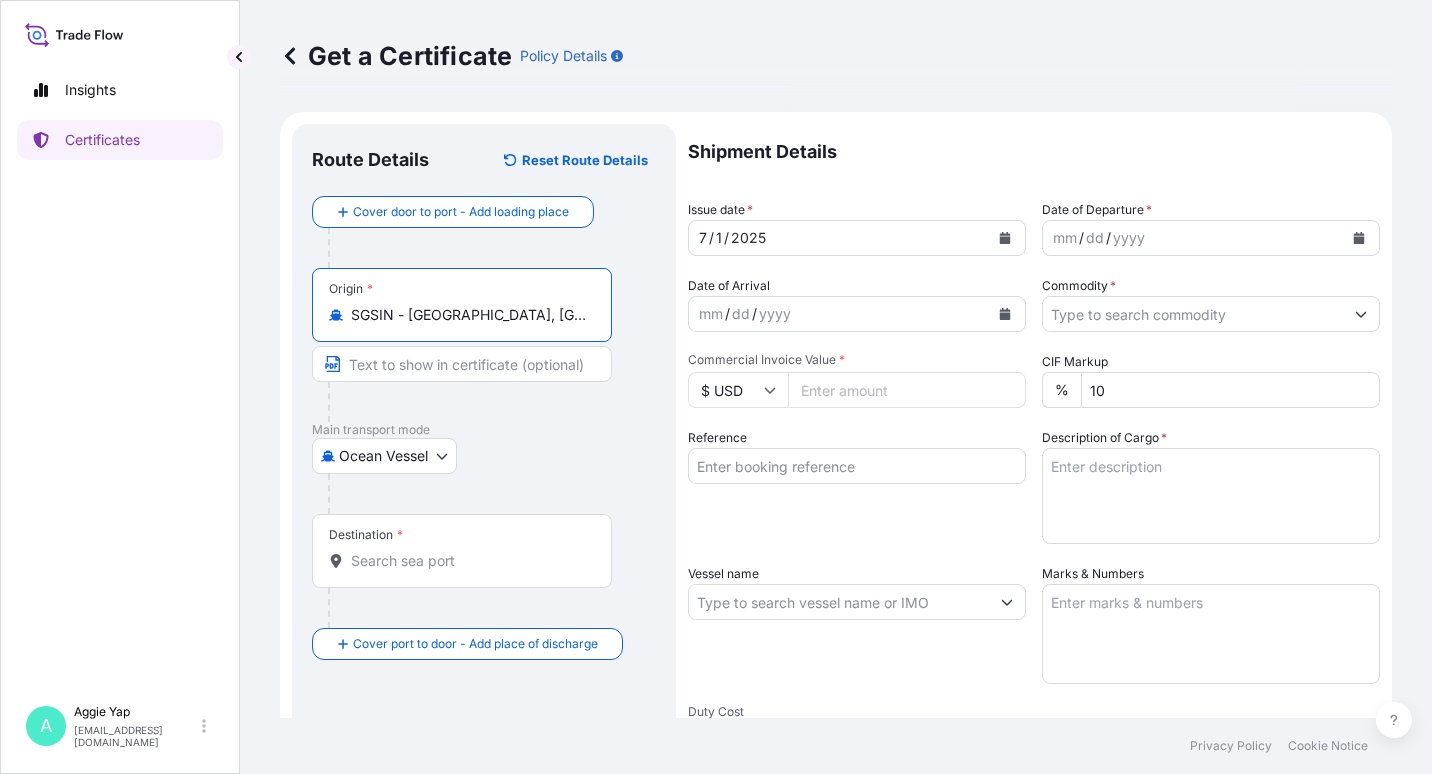 type on "SGSIN - [GEOGRAPHIC_DATA], [GEOGRAPHIC_DATA]" 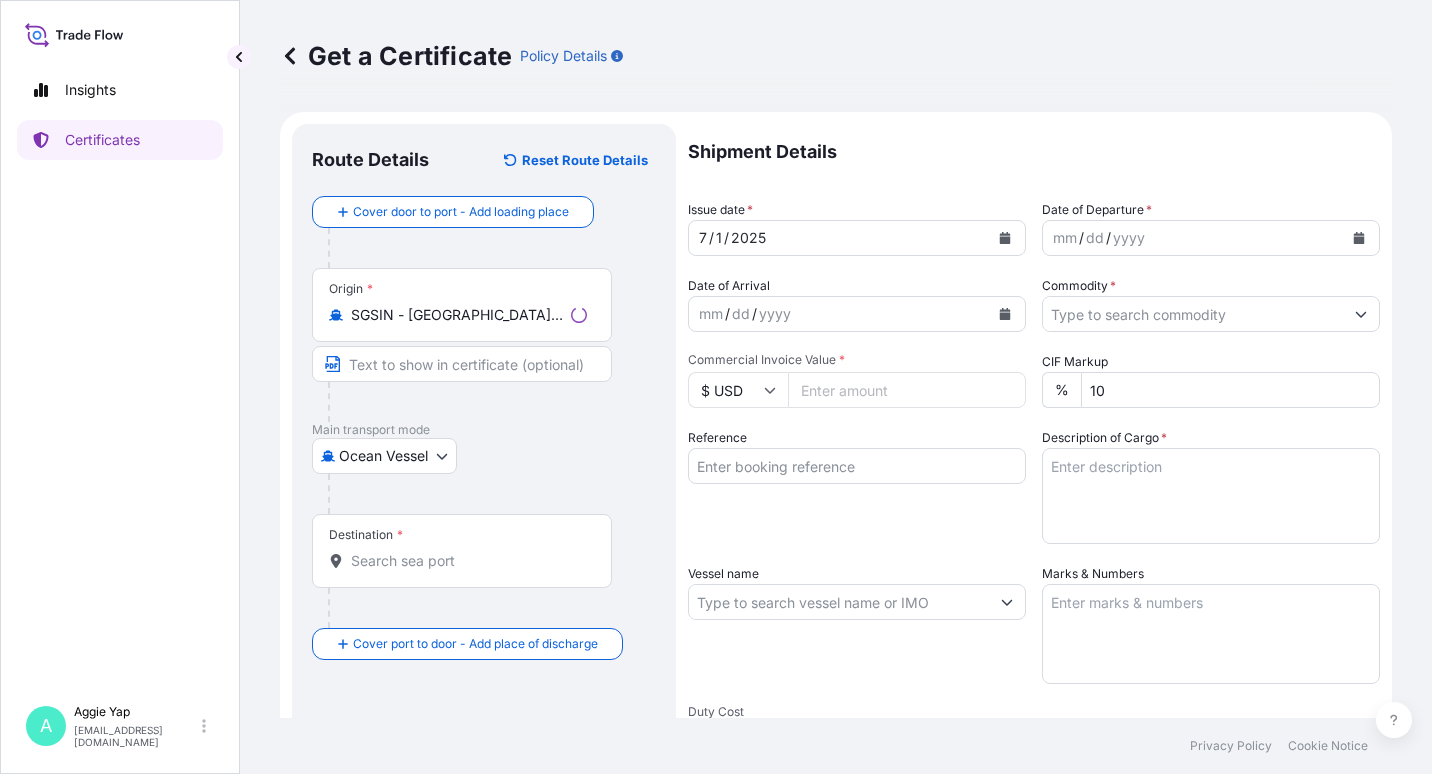 click on "Destination *" at bounding box center [462, 551] 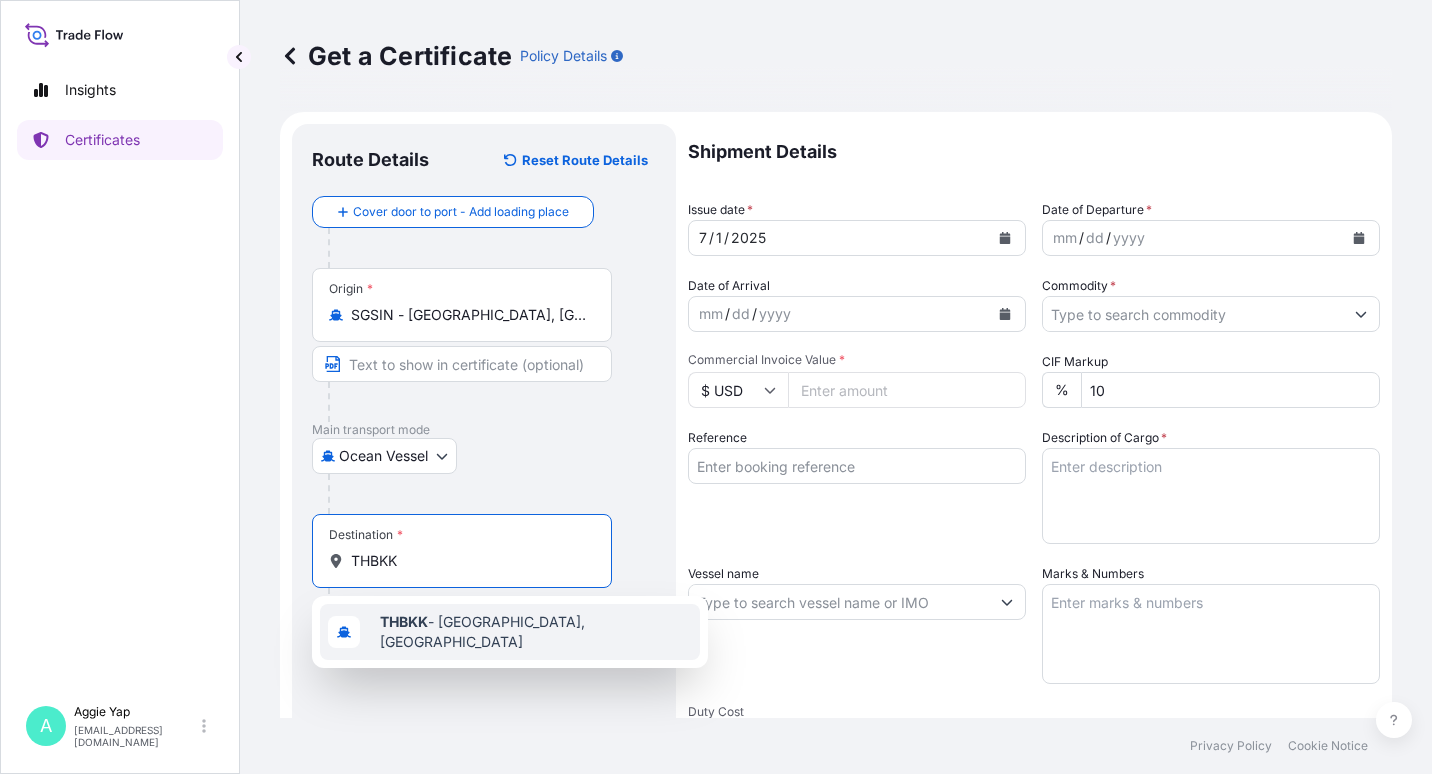 click on "THBKK  - [GEOGRAPHIC_DATA], [GEOGRAPHIC_DATA]" at bounding box center (536, 632) 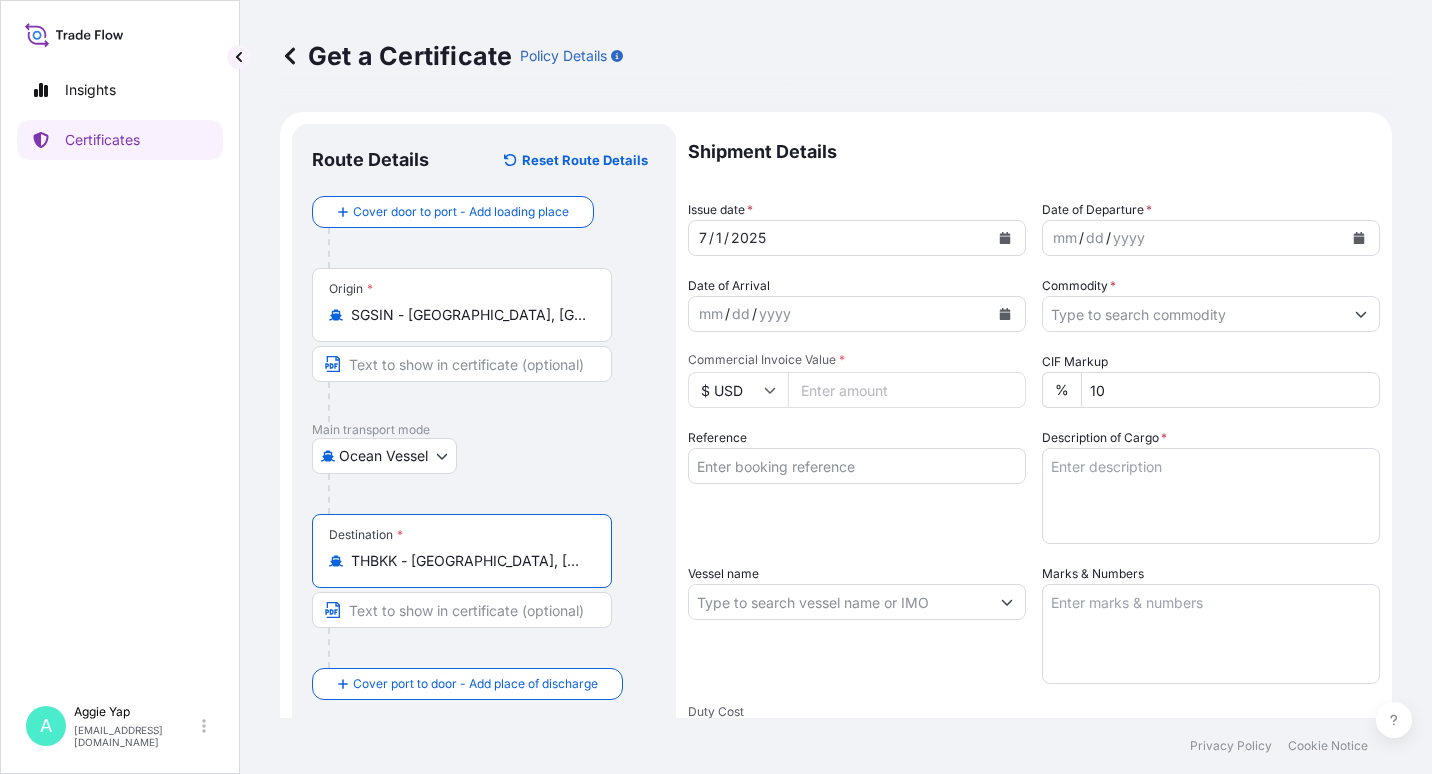 type on "THBKK - [GEOGRAPHIC_DATA], [GEOGRAPHIC_DATA]" 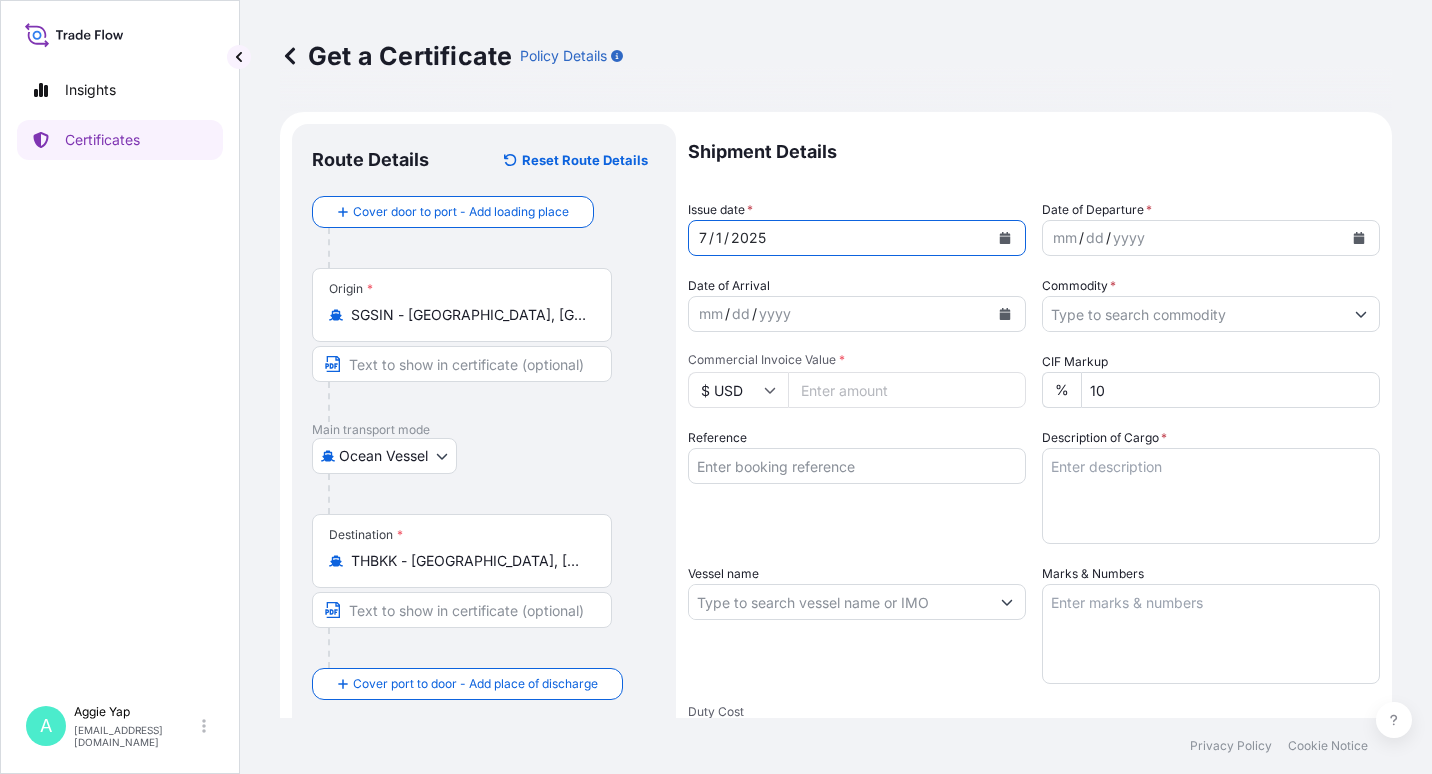 click at bounding box center (1005, 238) 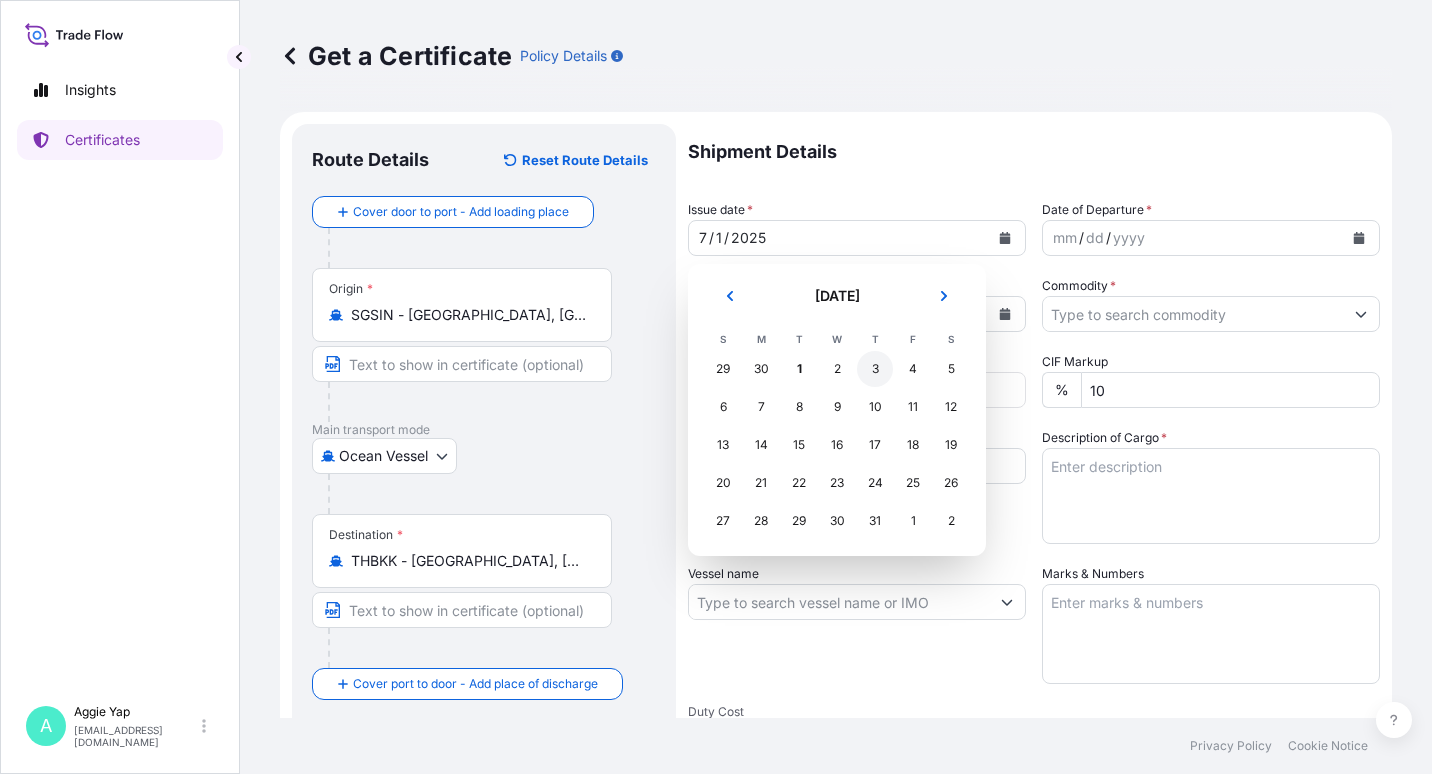 click on "3" at bounding box center (875, 369) 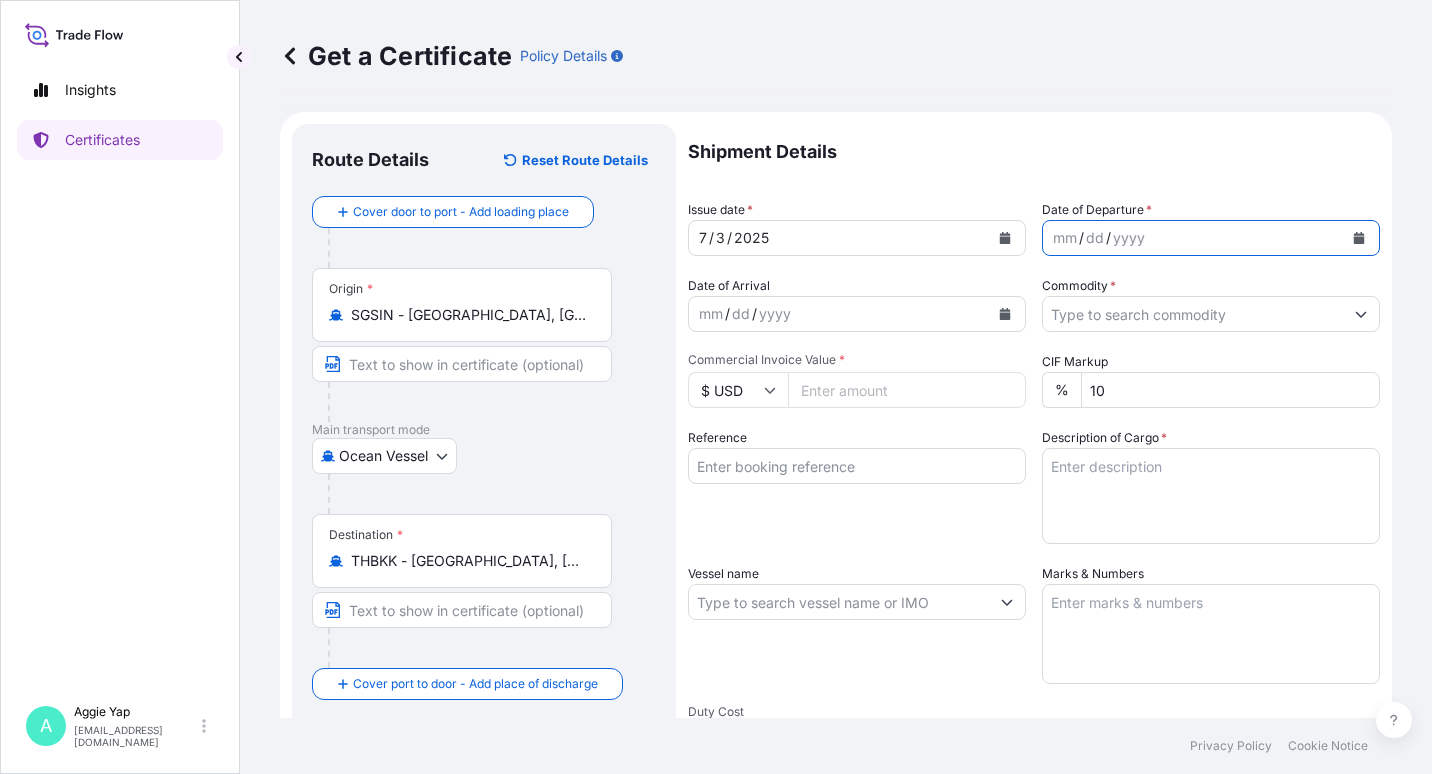 click 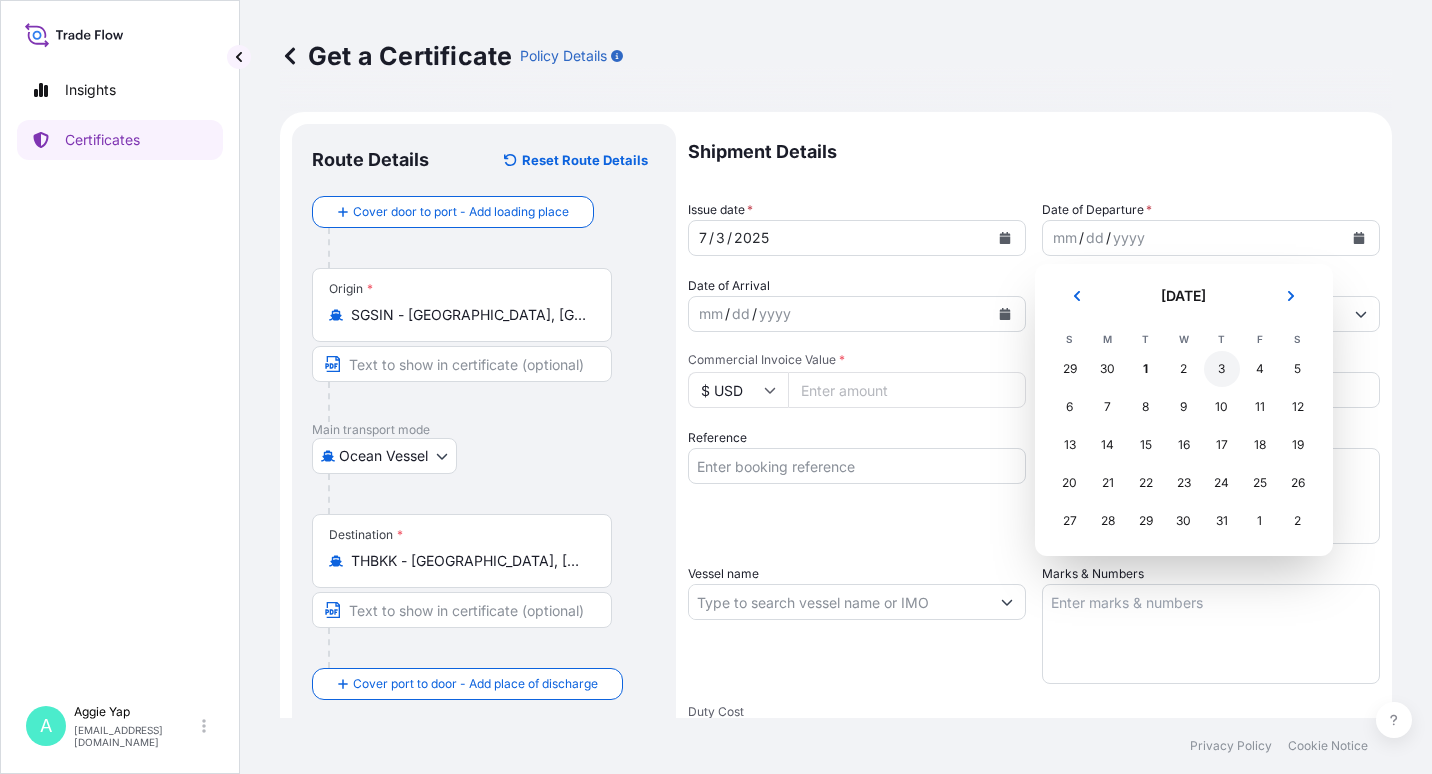 click on "3" at bounding box center [1222, 369] 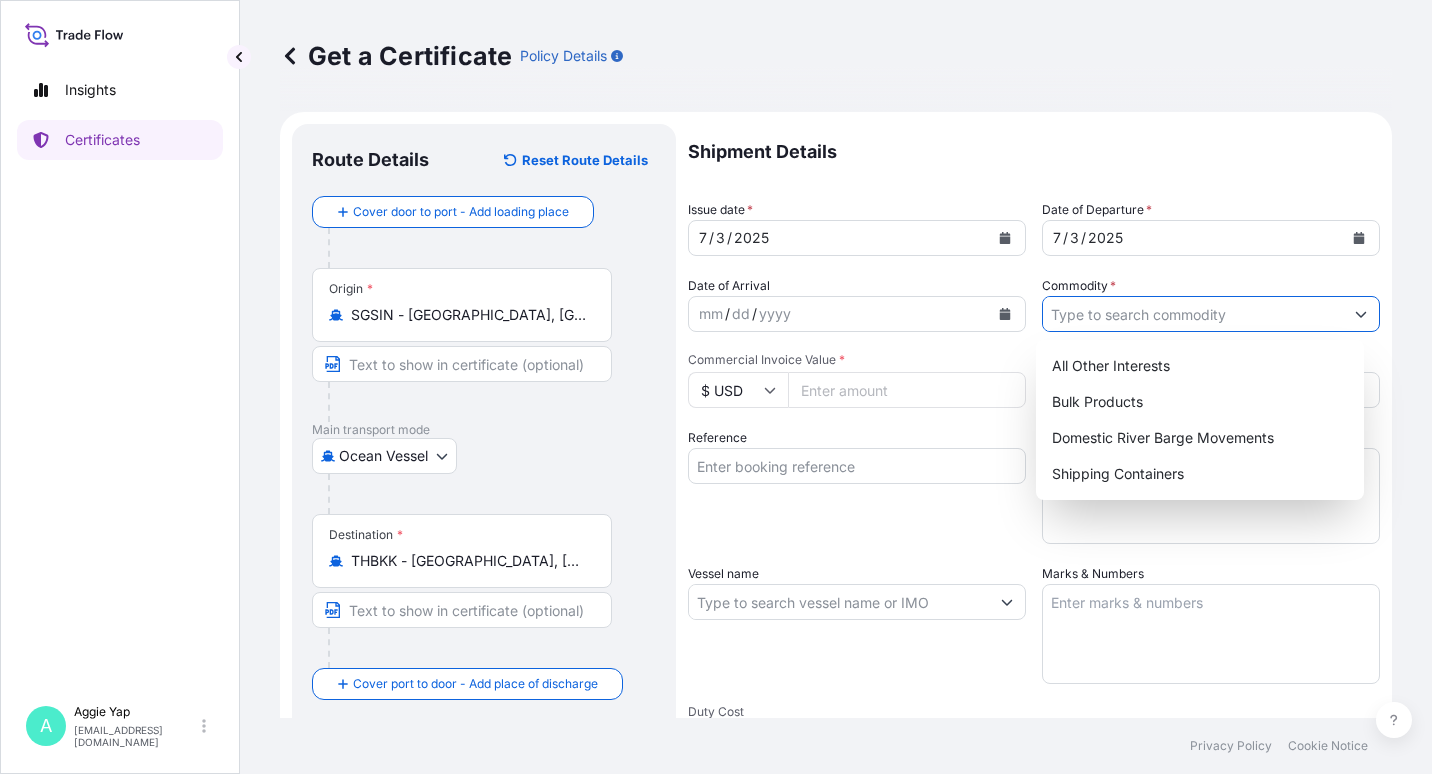 click on "Commodity *" at bounding box center (1193, 314) 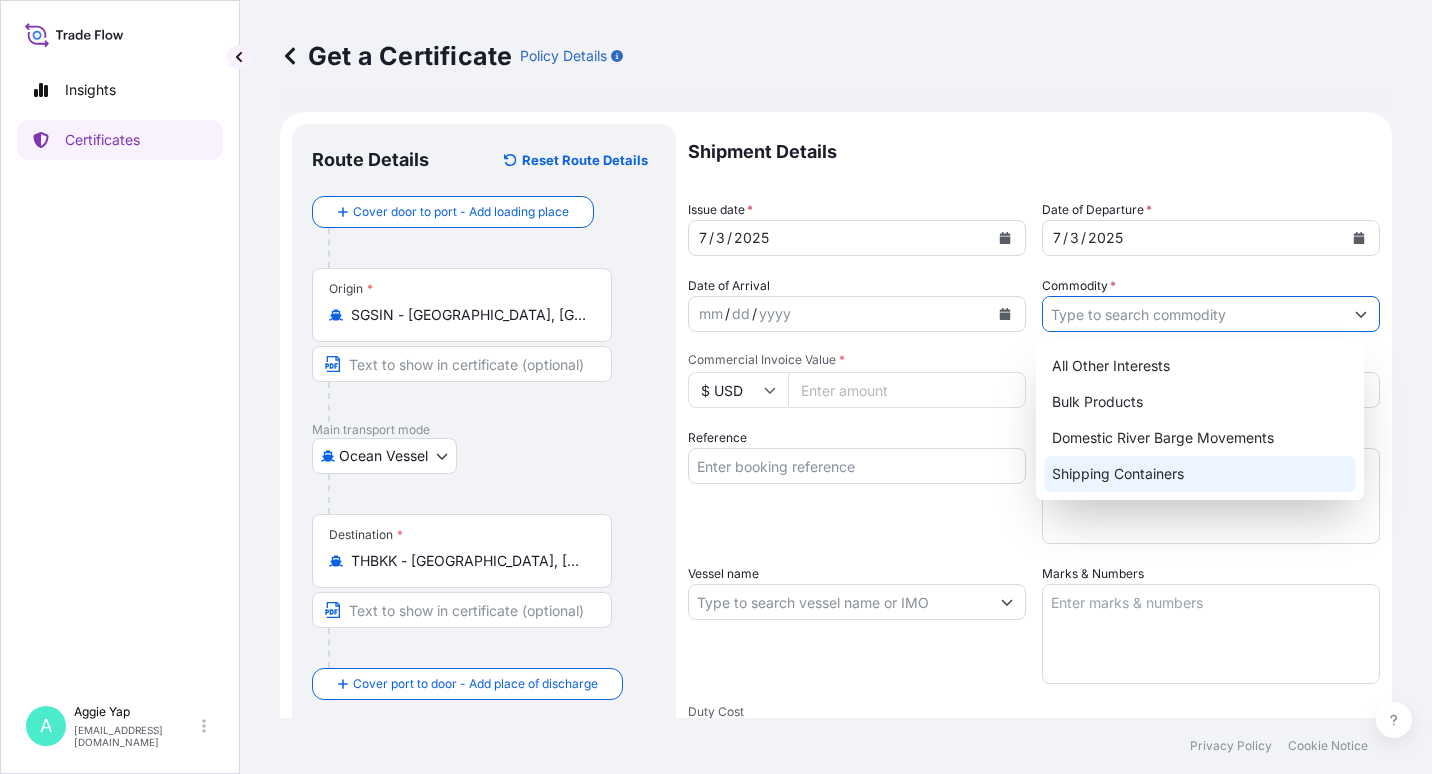 click on "Shipping Containers" at bounding box center (1200, 474) 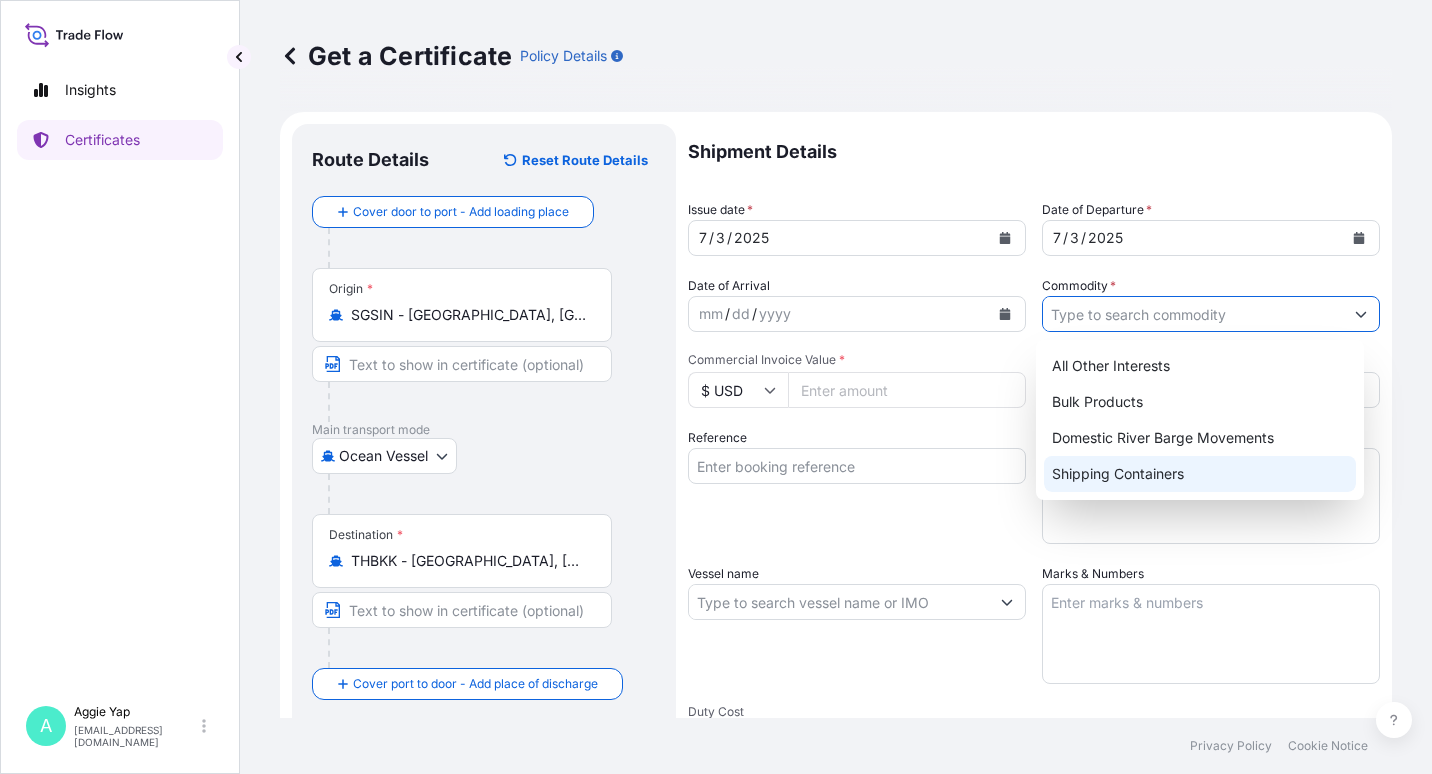 type on "Shipping Containers" 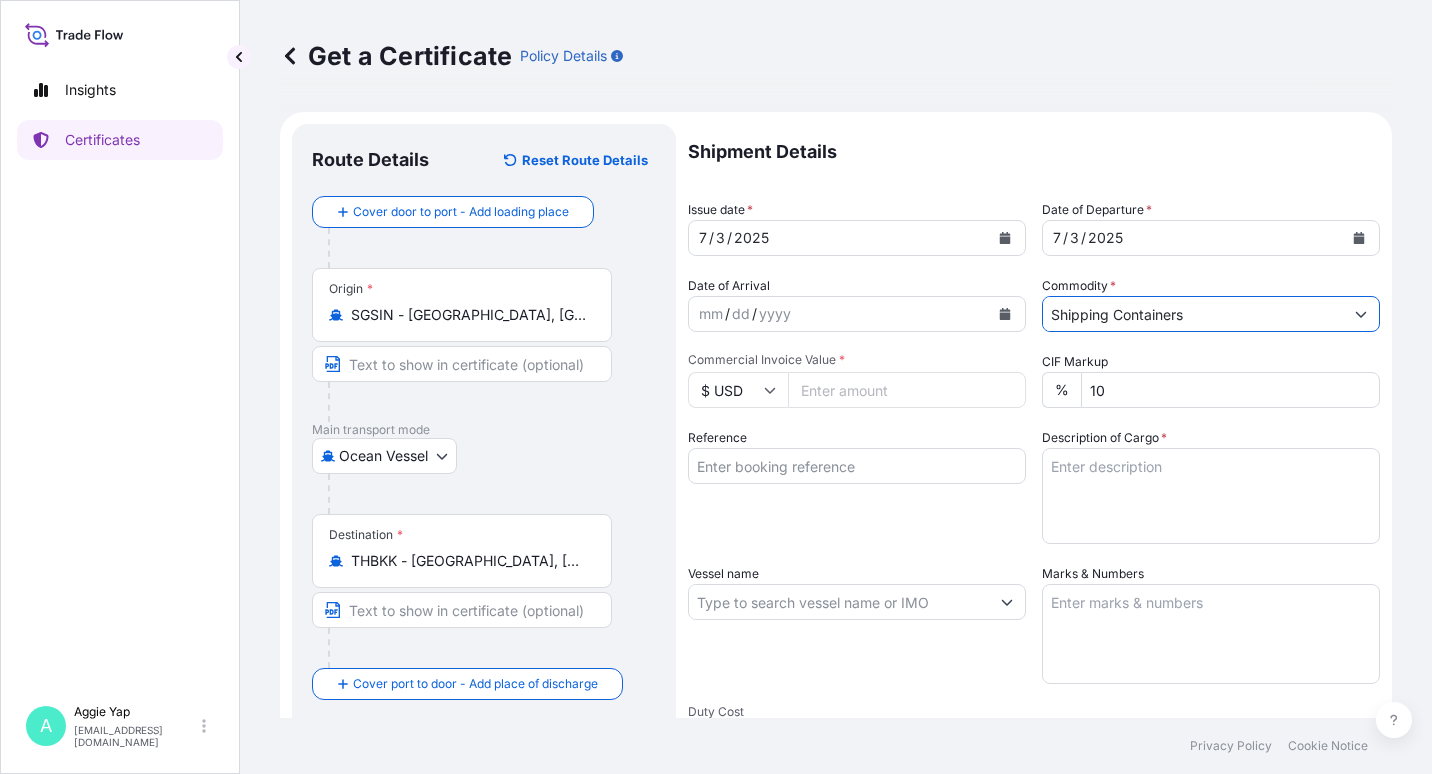 click on "Commercial Invoice Value    *" at bounding box center [907, 390] 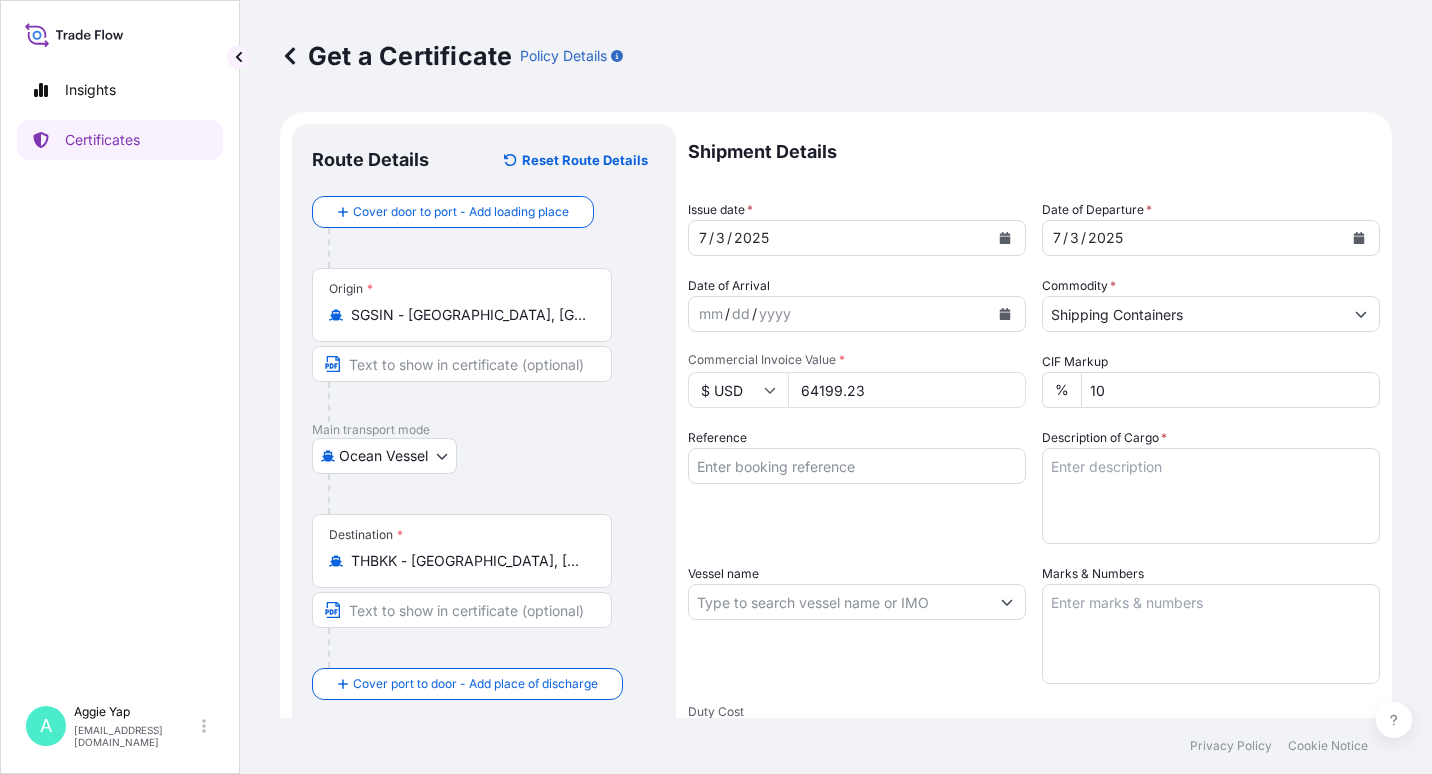 type on "64199.23" 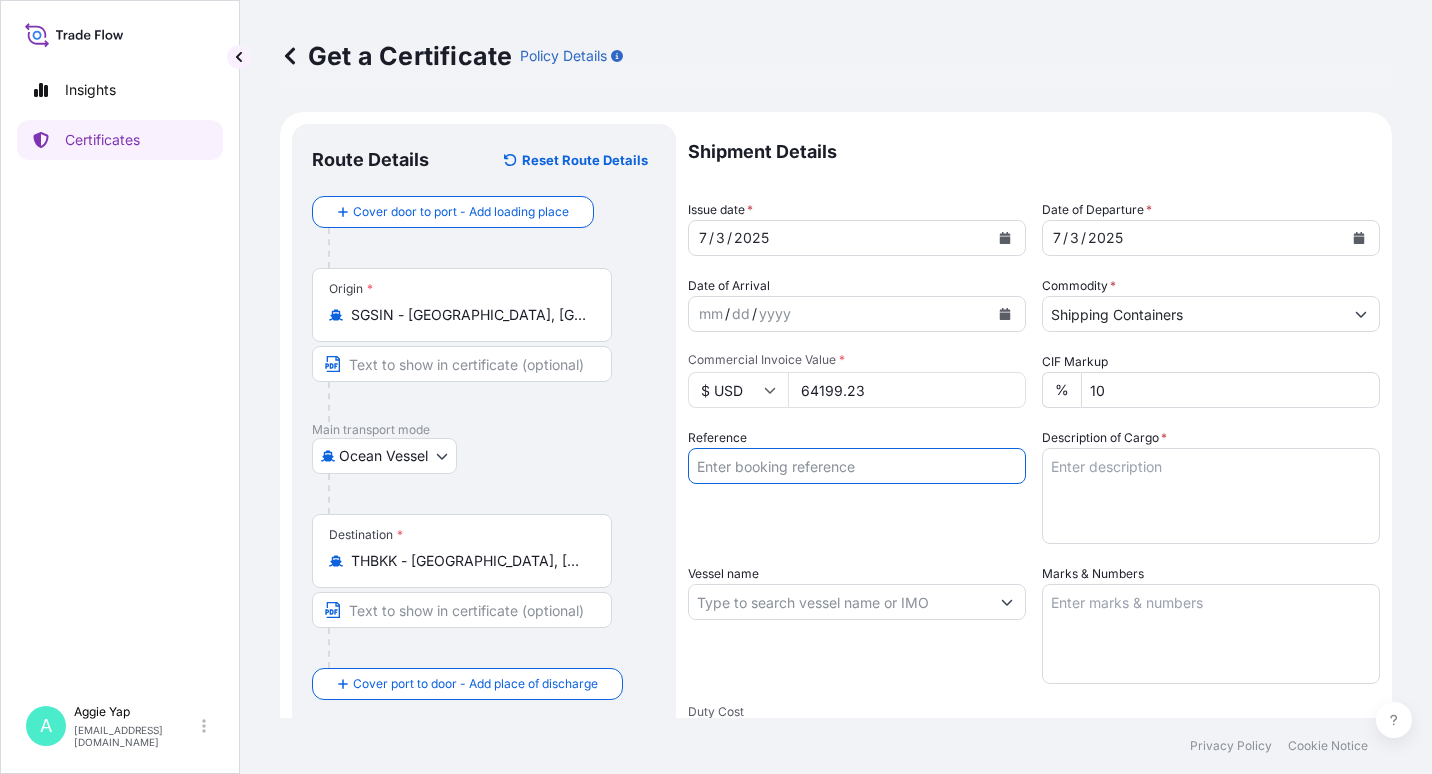 click on "Reference" at bounding box center (857, 466) 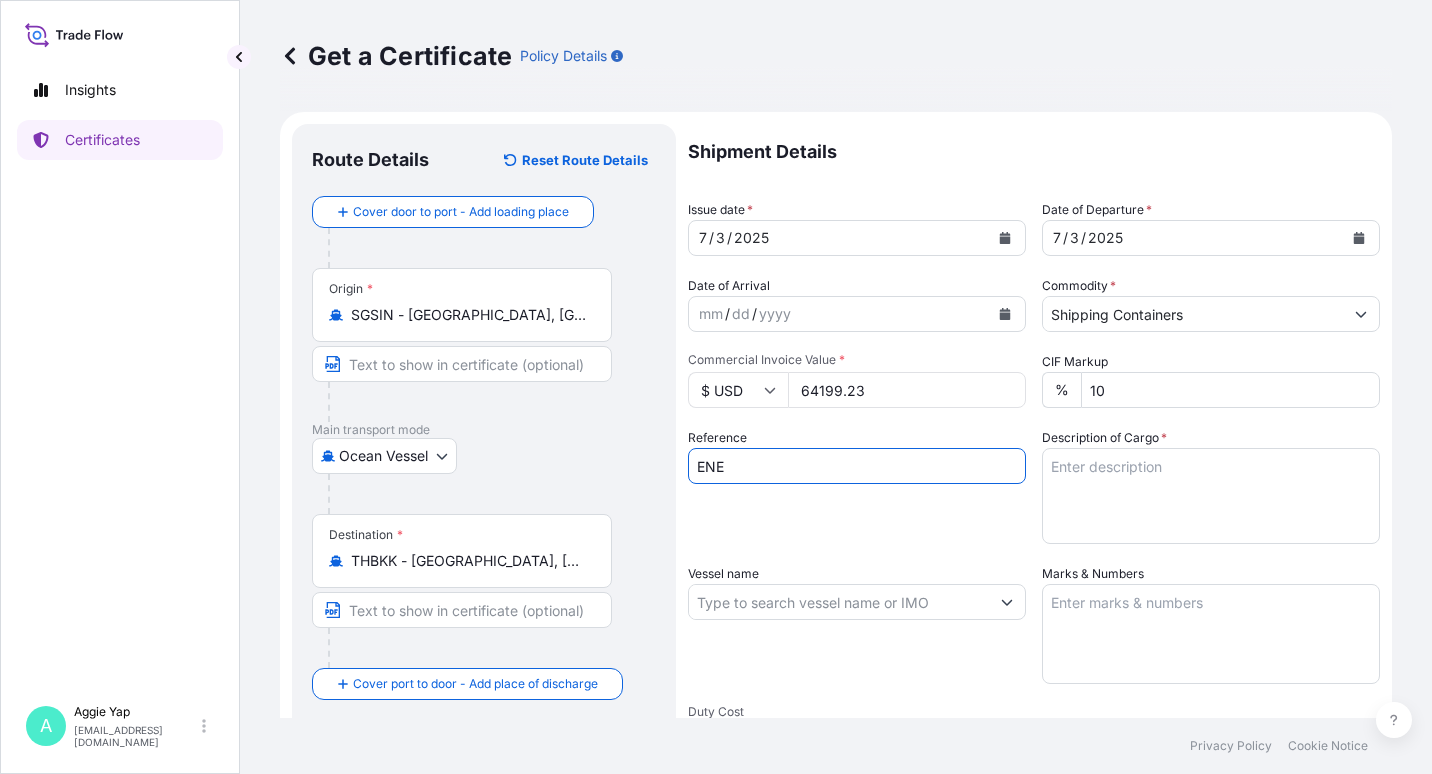 type on "ENEOS (THAILAND) LTD" 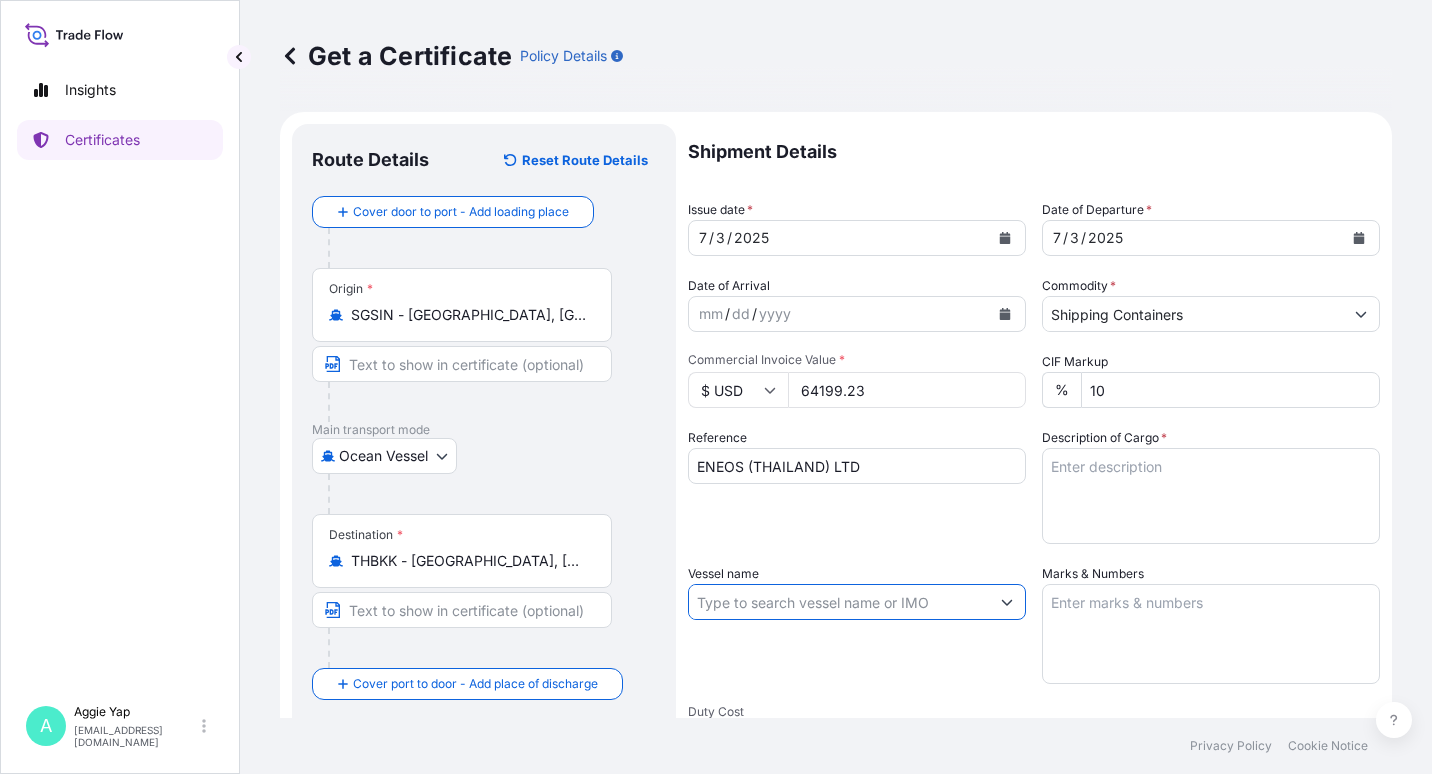 click on "Vessel name" at bounding box center [839, 602] 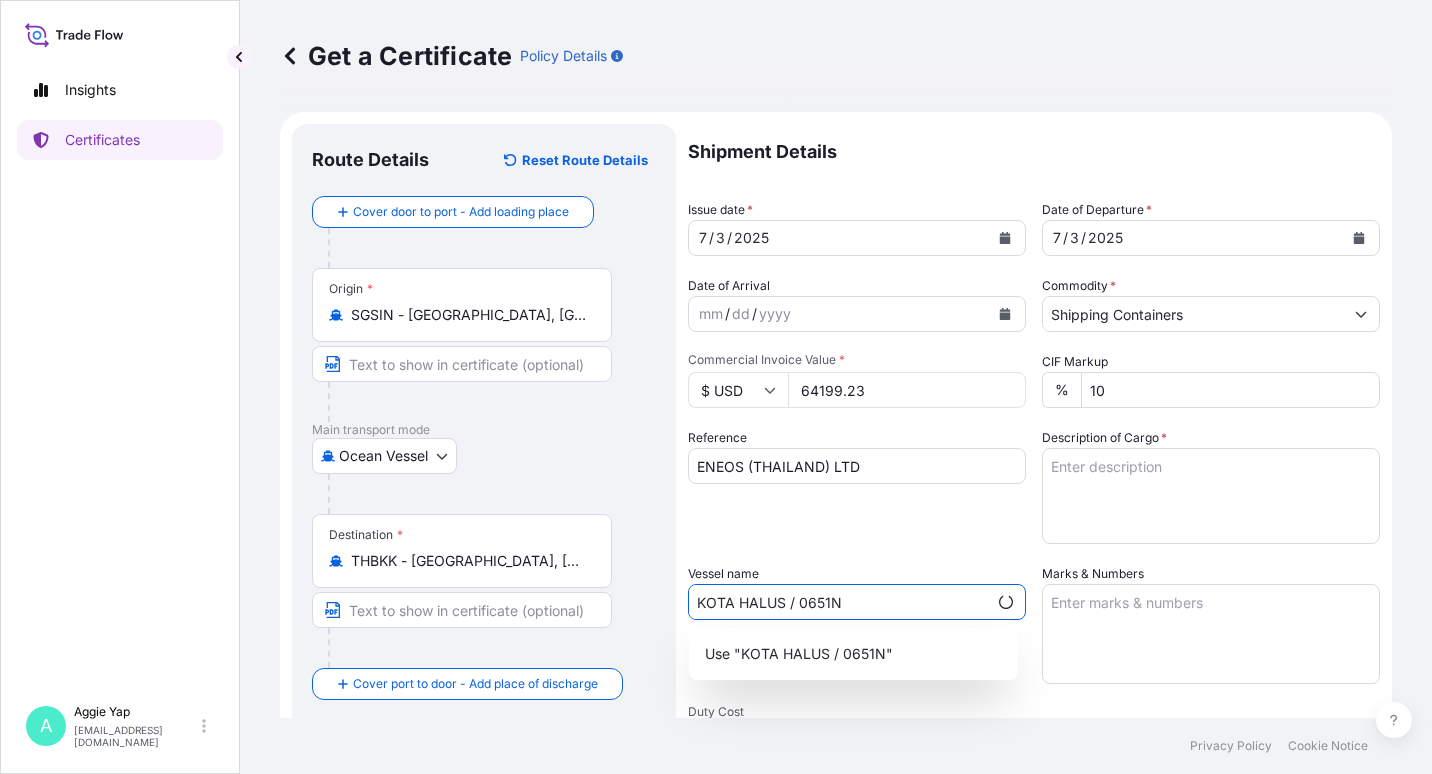type on "KOTA HALUS / 0651N" 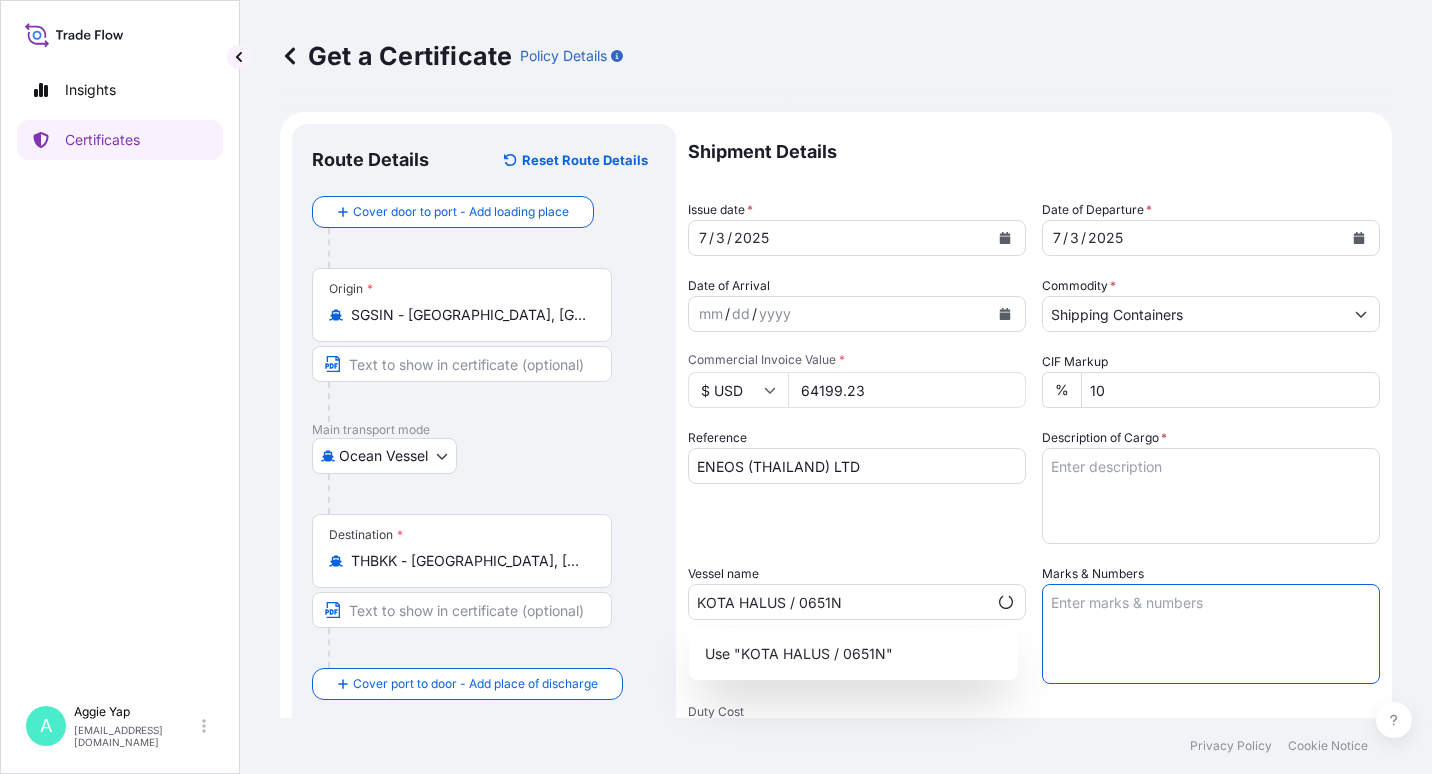 click on "Marks & Numbers" at bounding box center [1211, 634] 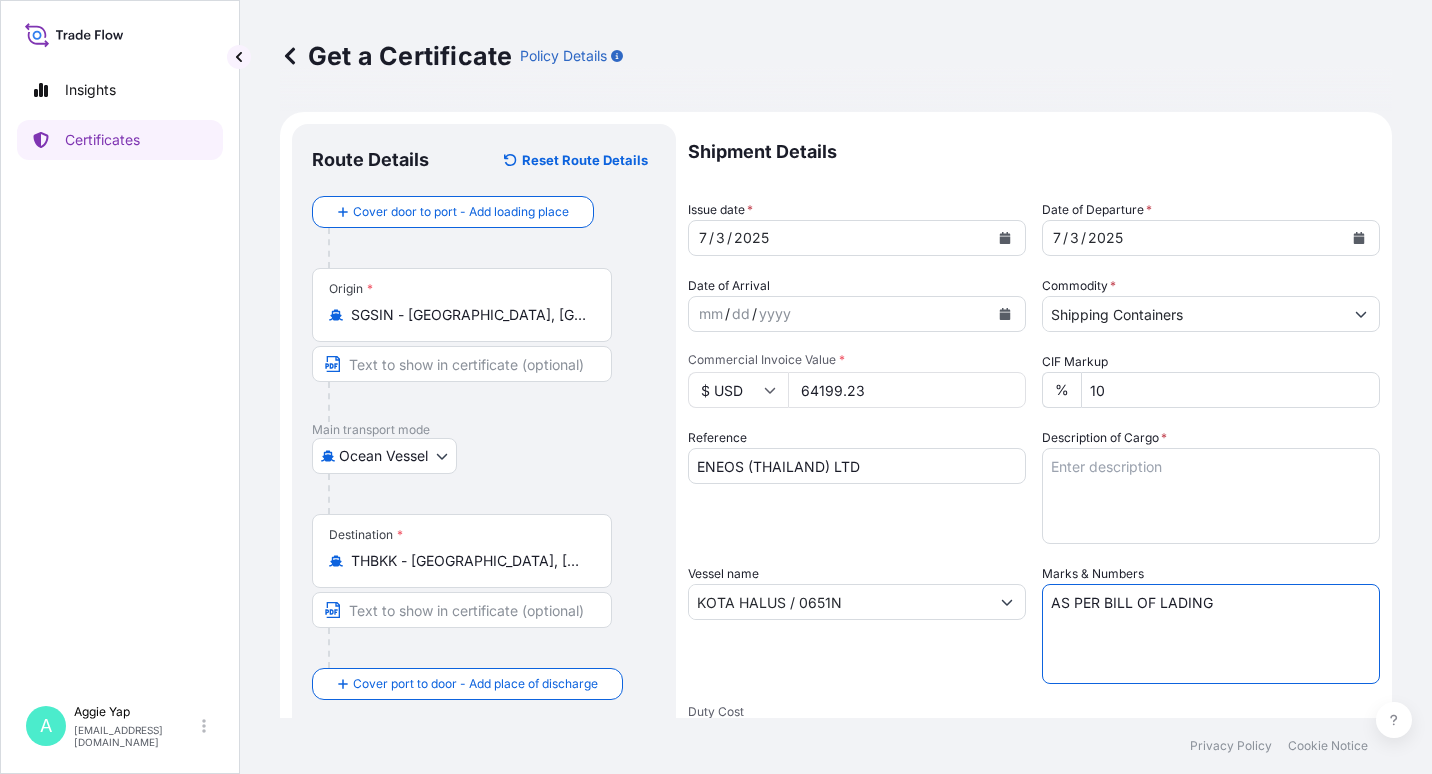 type on "AS PER BILL OF LADING" 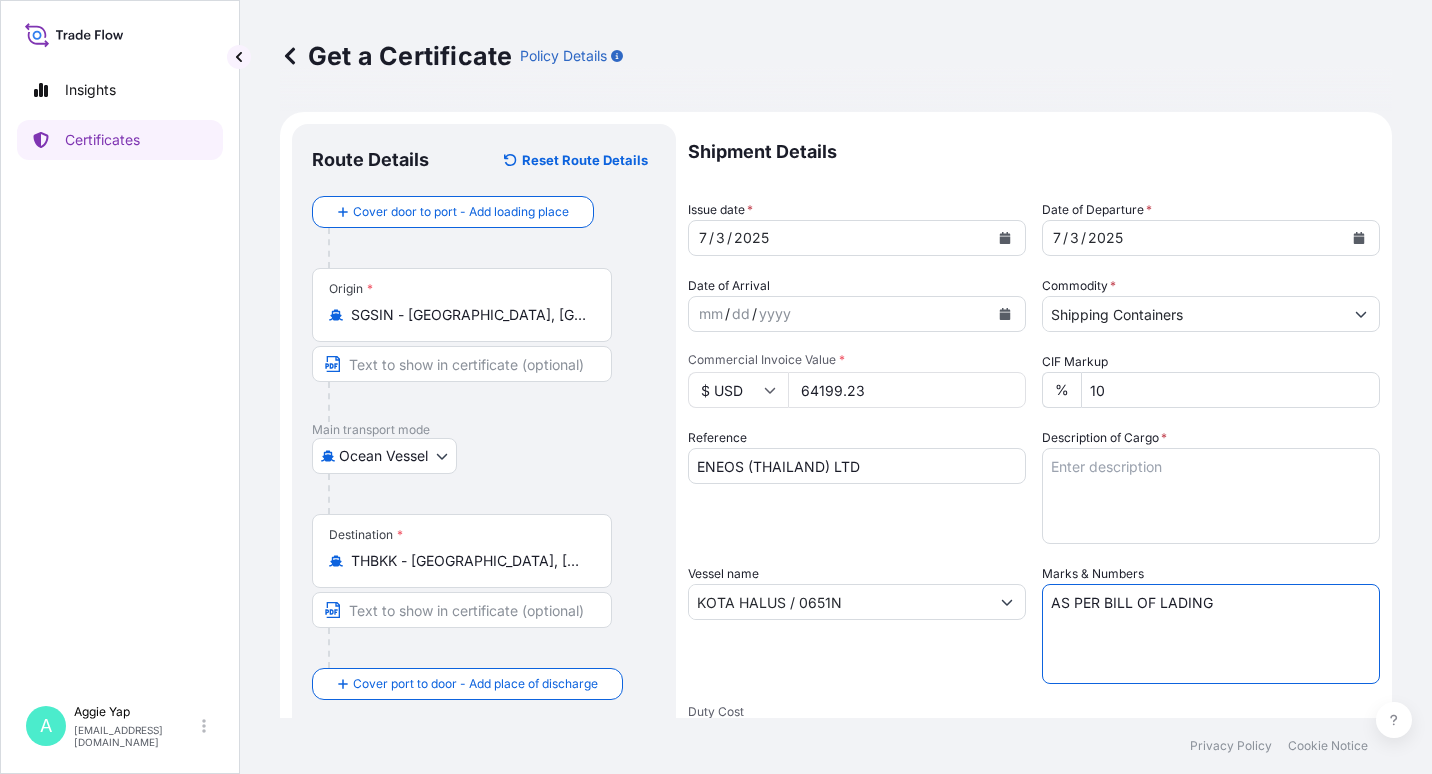 drag, startPoint x: 914, startPoint y: 510, endPoint x: 1077, endPoint y: 526, distance: 163.78339 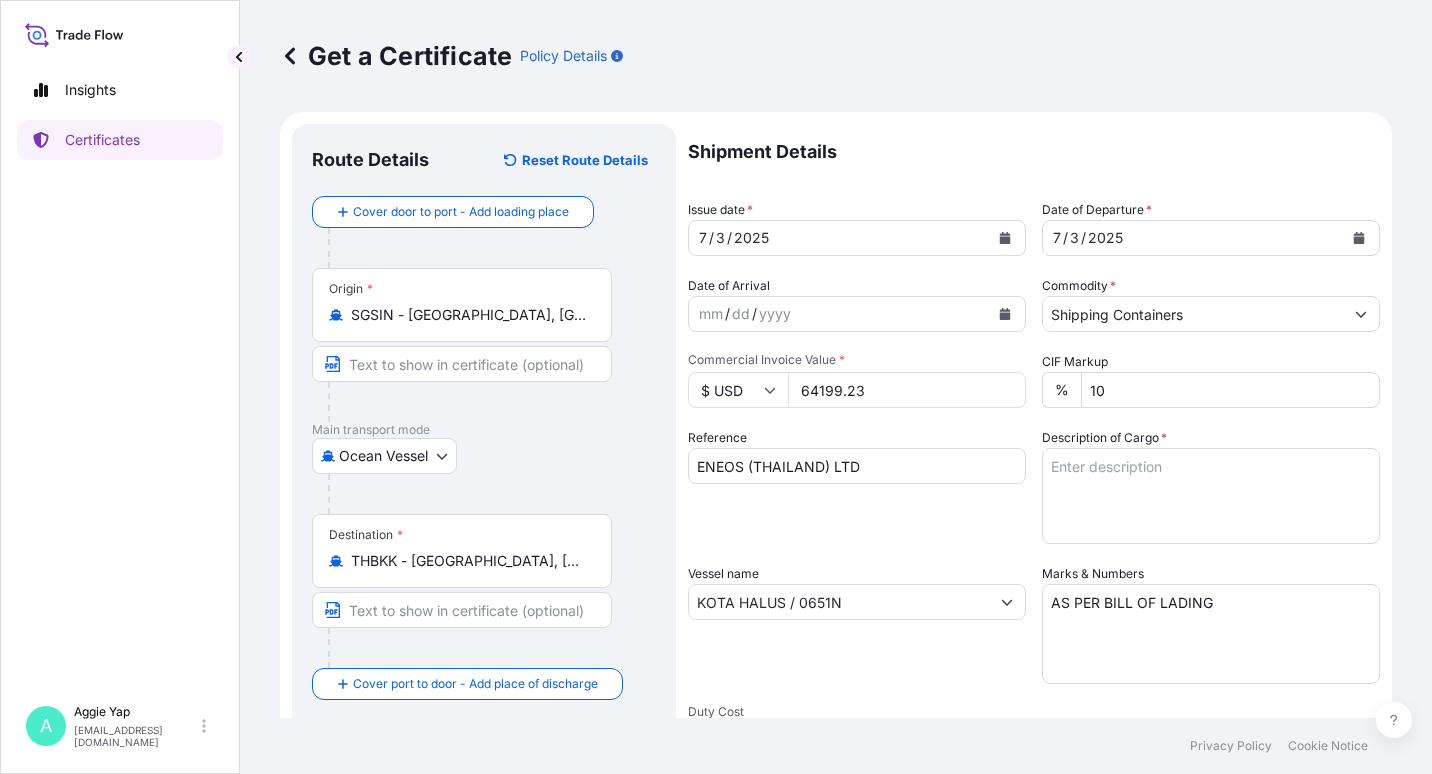 click on "Description of Cargo *" at bounding box center [1211, 496] 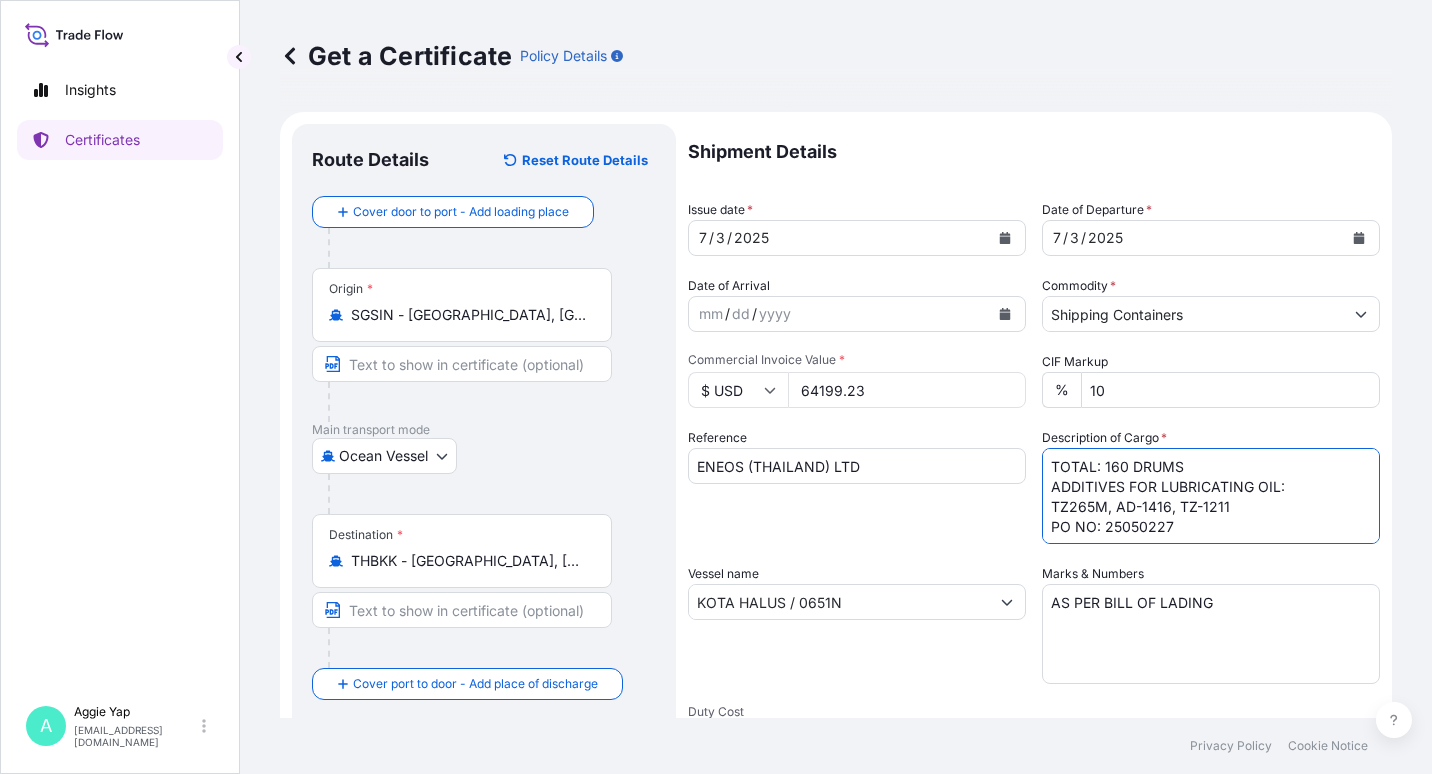 click on "TOTAL: 160 DRUMS
ADDITIVES FOR LUBRICATING OIL:
TZ265M, AD-1416, TZ-1211
PO NO: 25050227" at bounding box center [1211, 496] 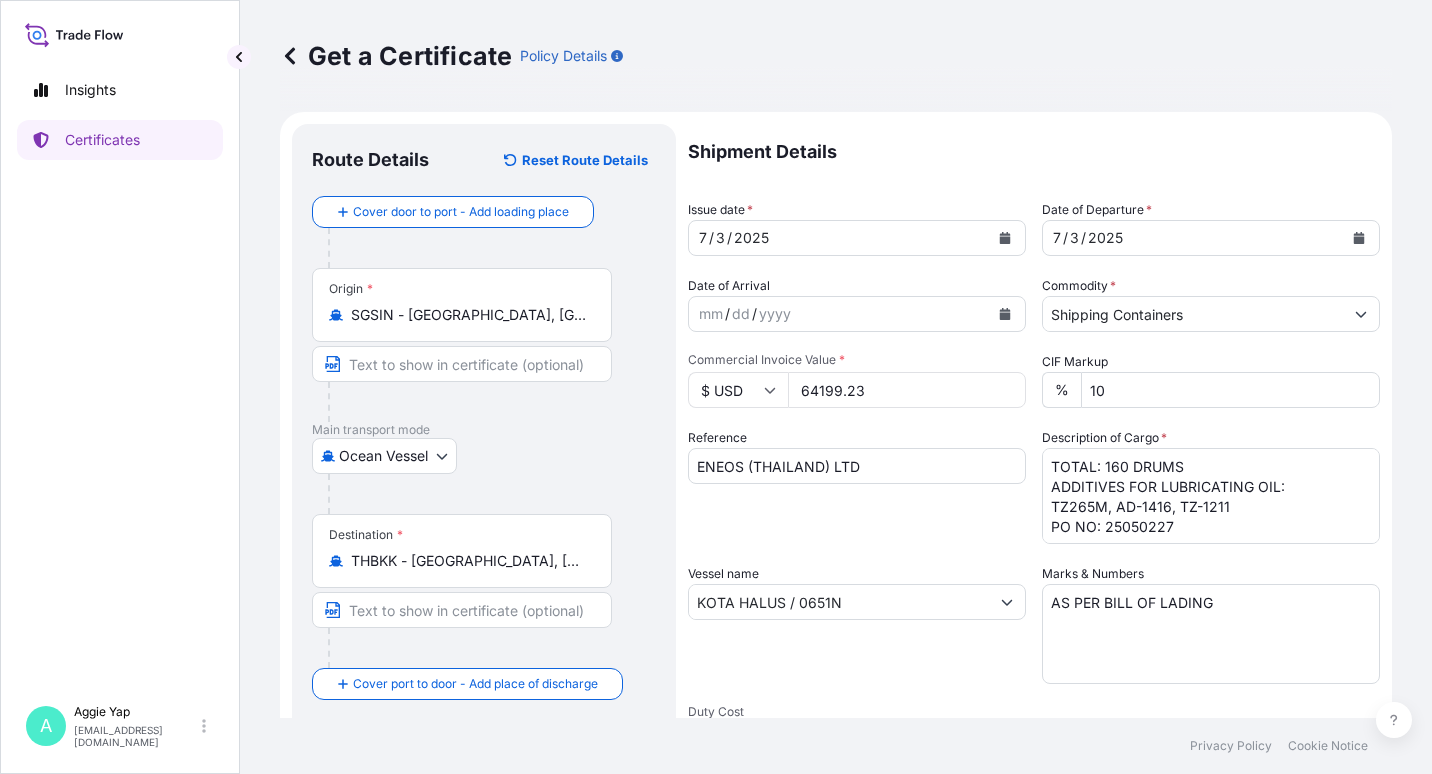 click on "Reference ENEOS (THAILAND) LTD" at bounding box center (857, 486) 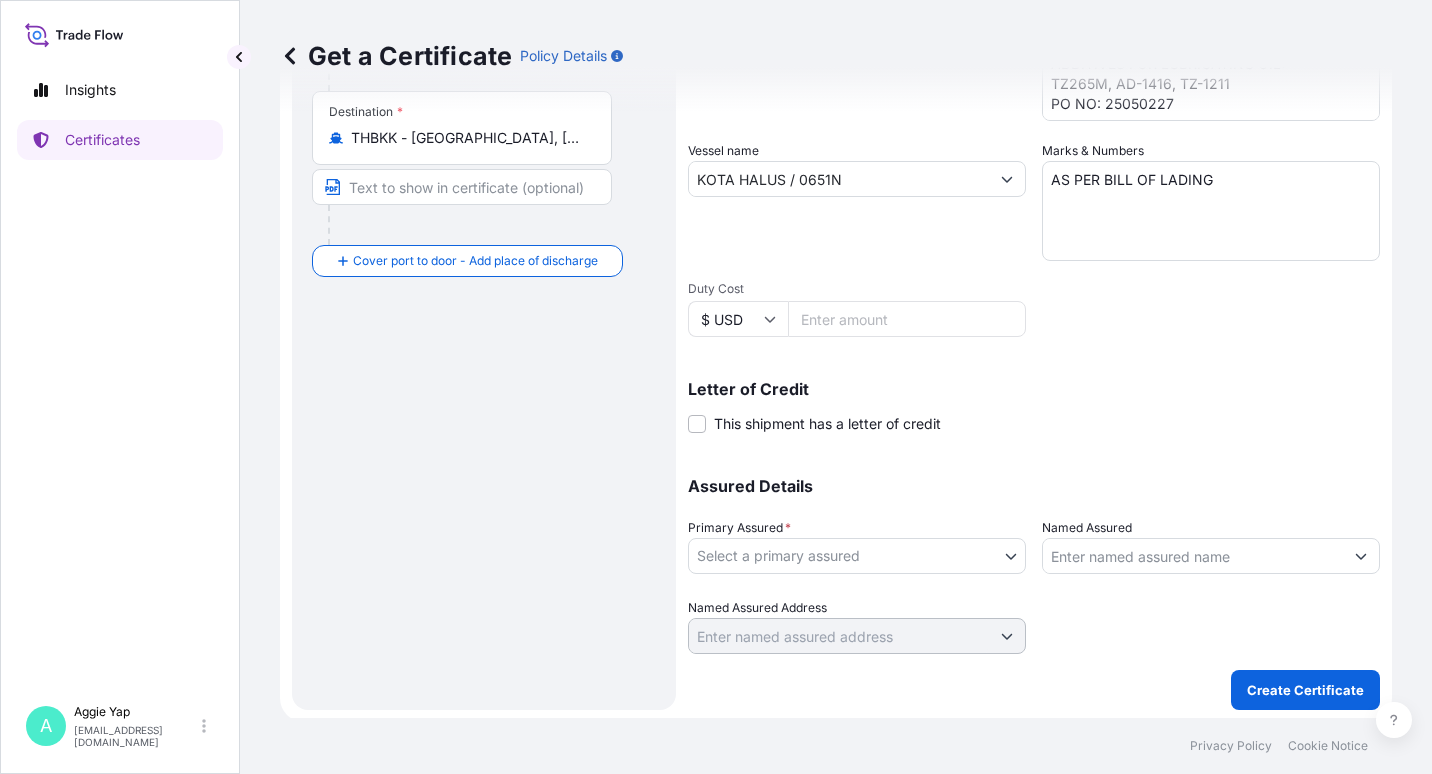 scroll, scrollTop: 427, scrollLeft: 0, axis: vertical 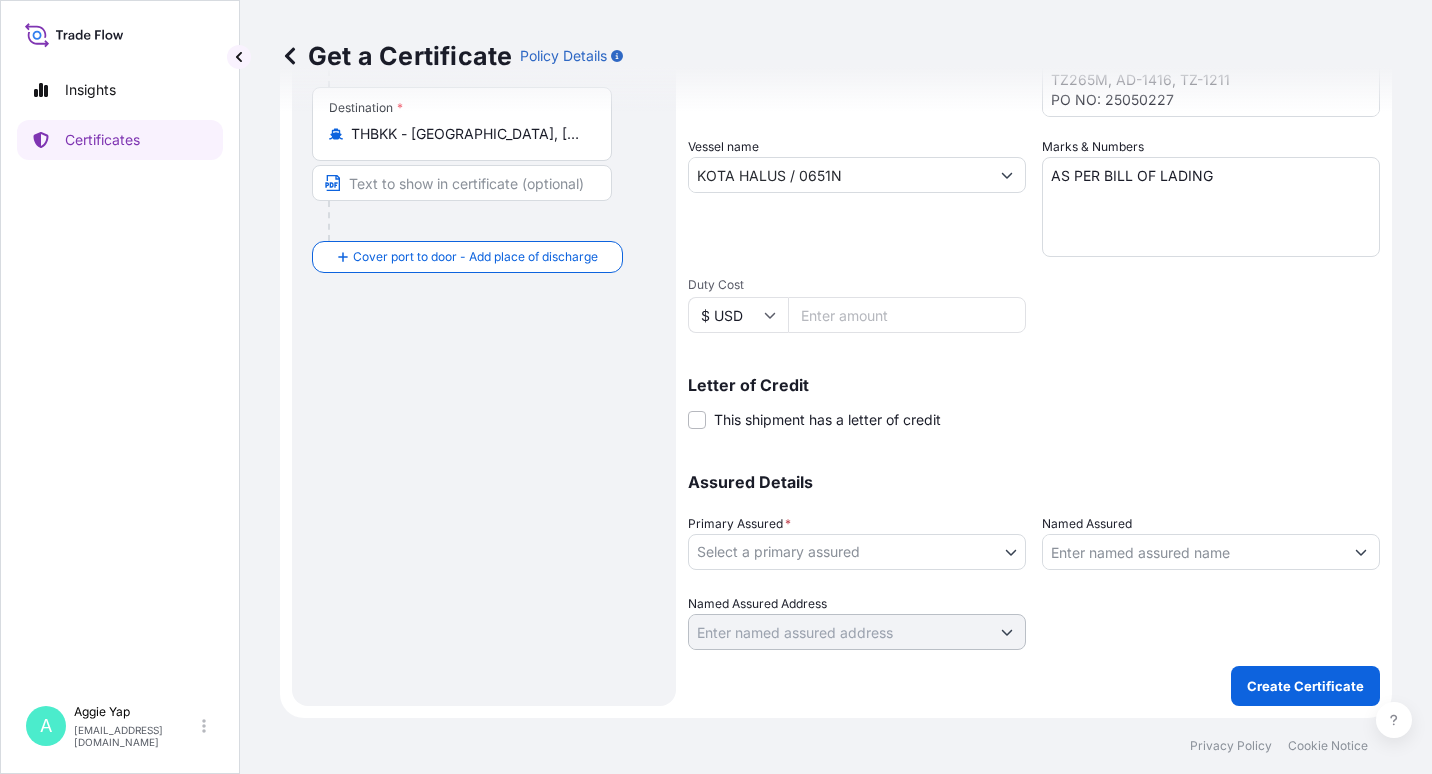 click on "Insights Certificates A [PERSON_NAME] [EMAIL_ADDRESS][DOMAIN_NAME] Get a Certificate Policy Details Route Details Reset Route Details   Cover door to port - Add loading place Place of loading Road / [GEOGRAPHIC_DATA] / Inland Origin * [GEOGRAPHIC_DATA] - [GEOGRAPHIC_DATA], [GEOGRAPHIC_DATA] Main transport mode Ocean [GEOGRAPHIC_DATA] Ocean Vessel Rail Barge in Tow Destination * THBKK - [GEOGRAPHIC_DATA], [GEOGRAPHIC_DATA] Cover port to door - Add place of discharge Road / Inland Road / Inland Place of Discharge Shipment Details Issue date * [DATE] Date of Departure * [DATE] Date of Arrival mm / dd / yyyy Commodity * Shipping Containers Packing Category Commercial Invoice Value    * $ USD 64199.23 CIF Markup % 10 Reference ENEOS ([GEOGRAPHIC_DATA]) LTD Description of Cargo * TOTAL: 160 DRUMS
ADDITIVES FOR LUBRICATING OIL:
TZ265M, AD-1416, TZ-1211
PO NO: 25050227 Vessel name KOTA HALUS / 0651N Marks & Numbers AS PER BILL OF LADING Duty Cost   $ USD Letter of Credit This shipment has a letter of credit Letter of credit * Assured Details Primary Assured * 0" at bounding box center [716, 387] 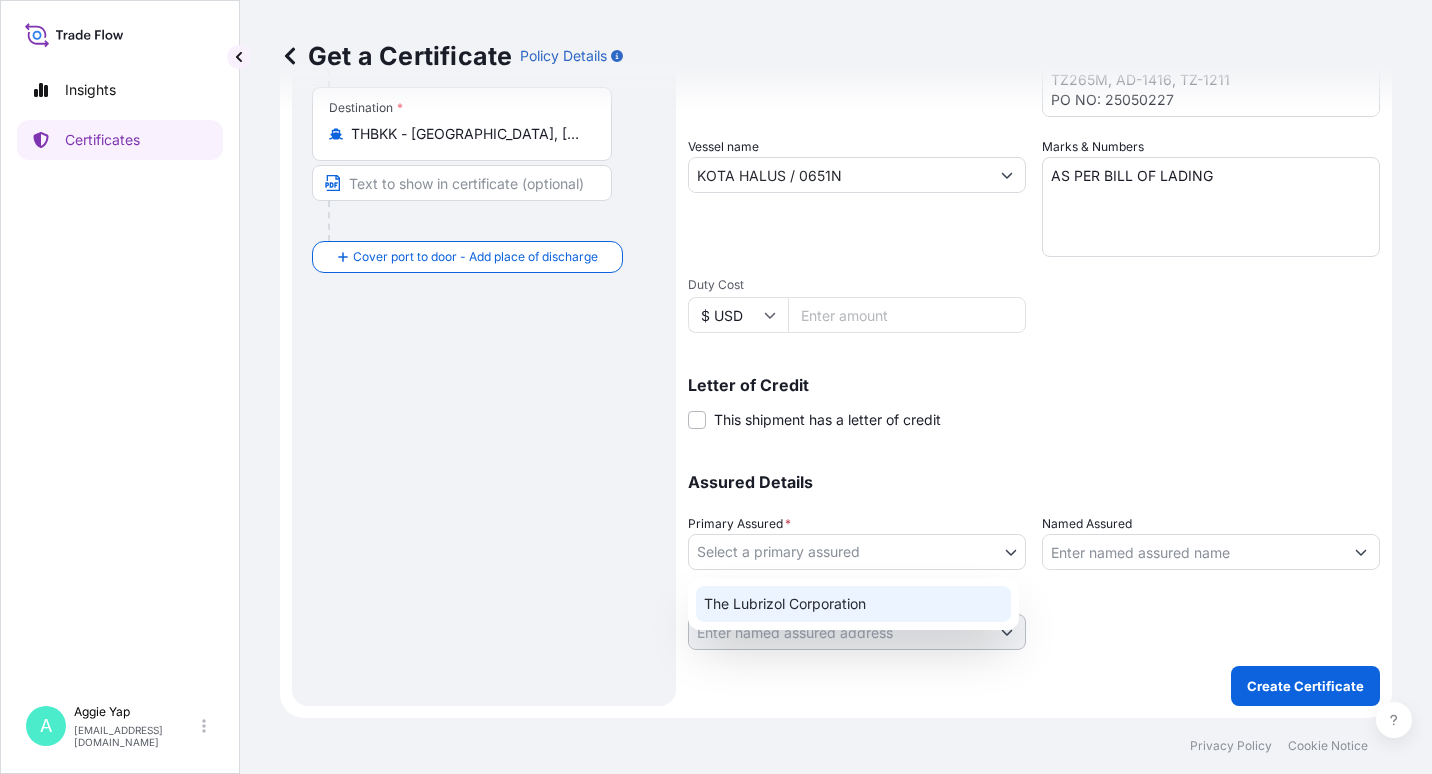 click on "The Lubrizol Corporation" at bounding box center [853, 604] 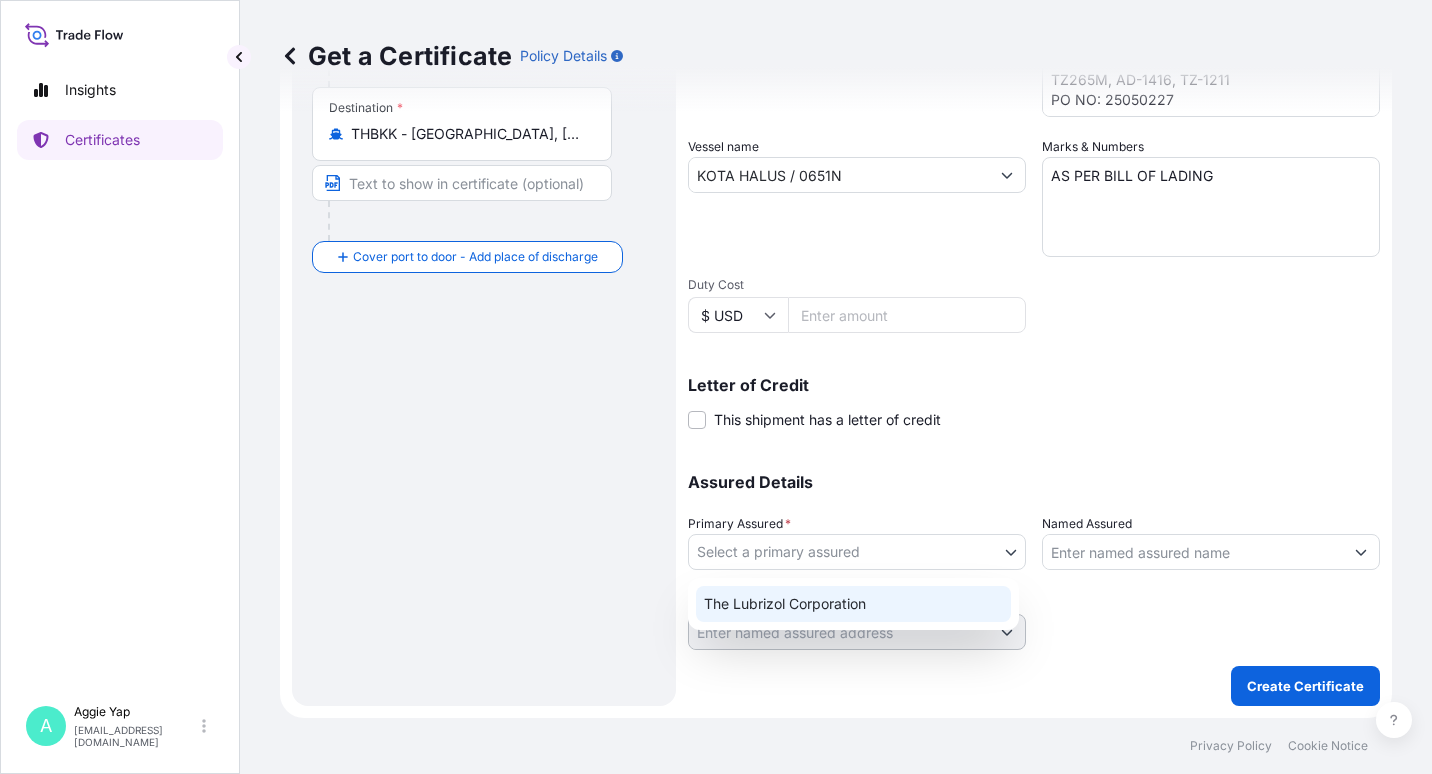 select on "31566" 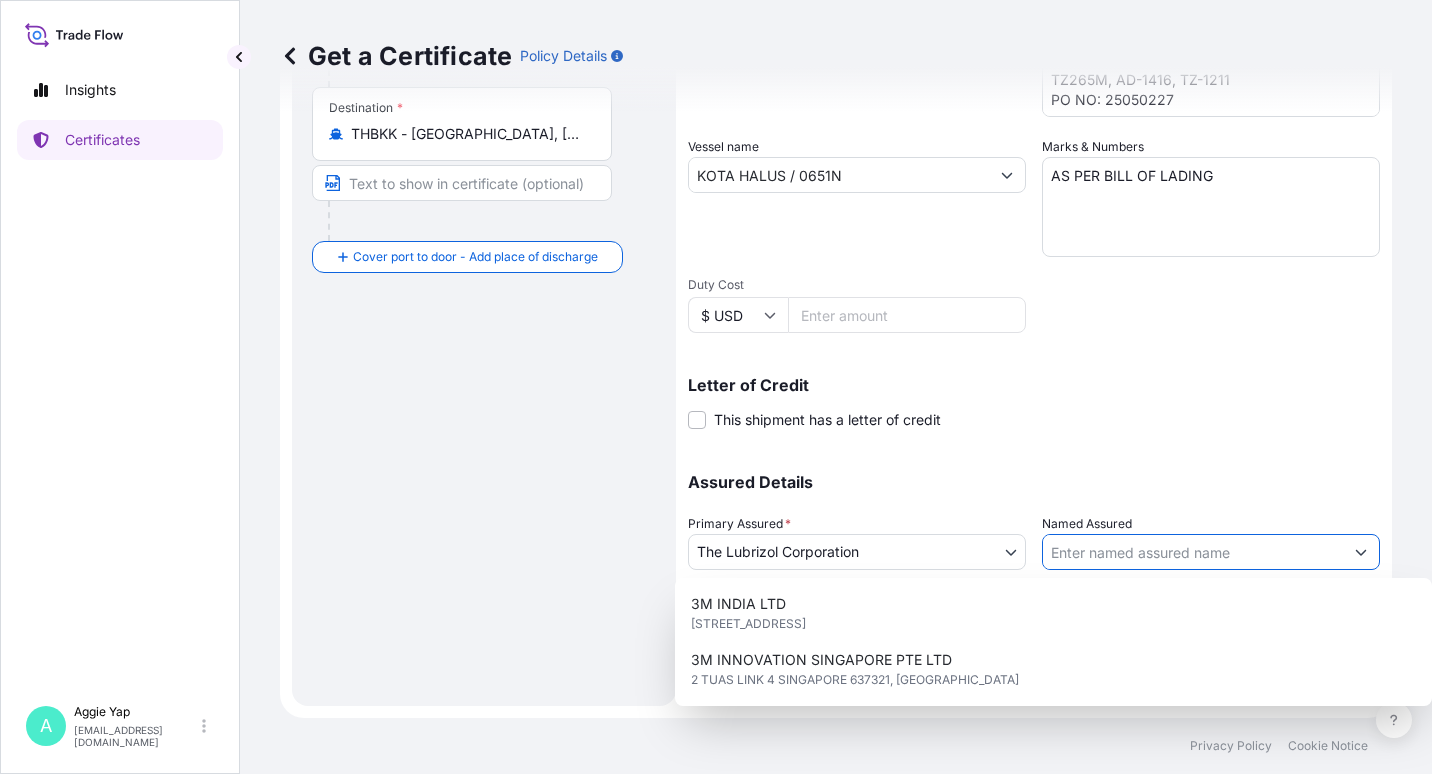 click on "Named Assured" at bounding box center [1193, 552] 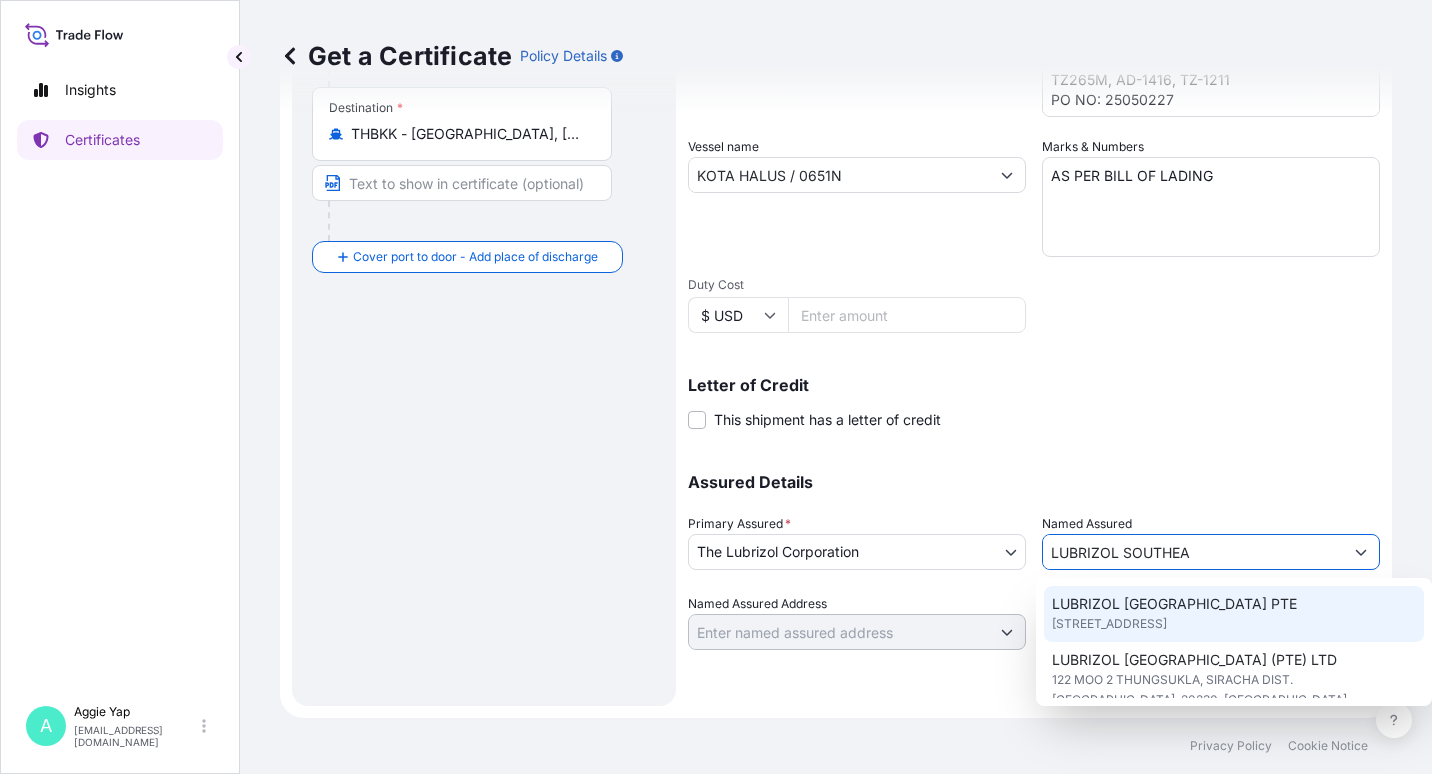 click on "[STREET_ADDRESS]" at bounding box center [1109, 624] 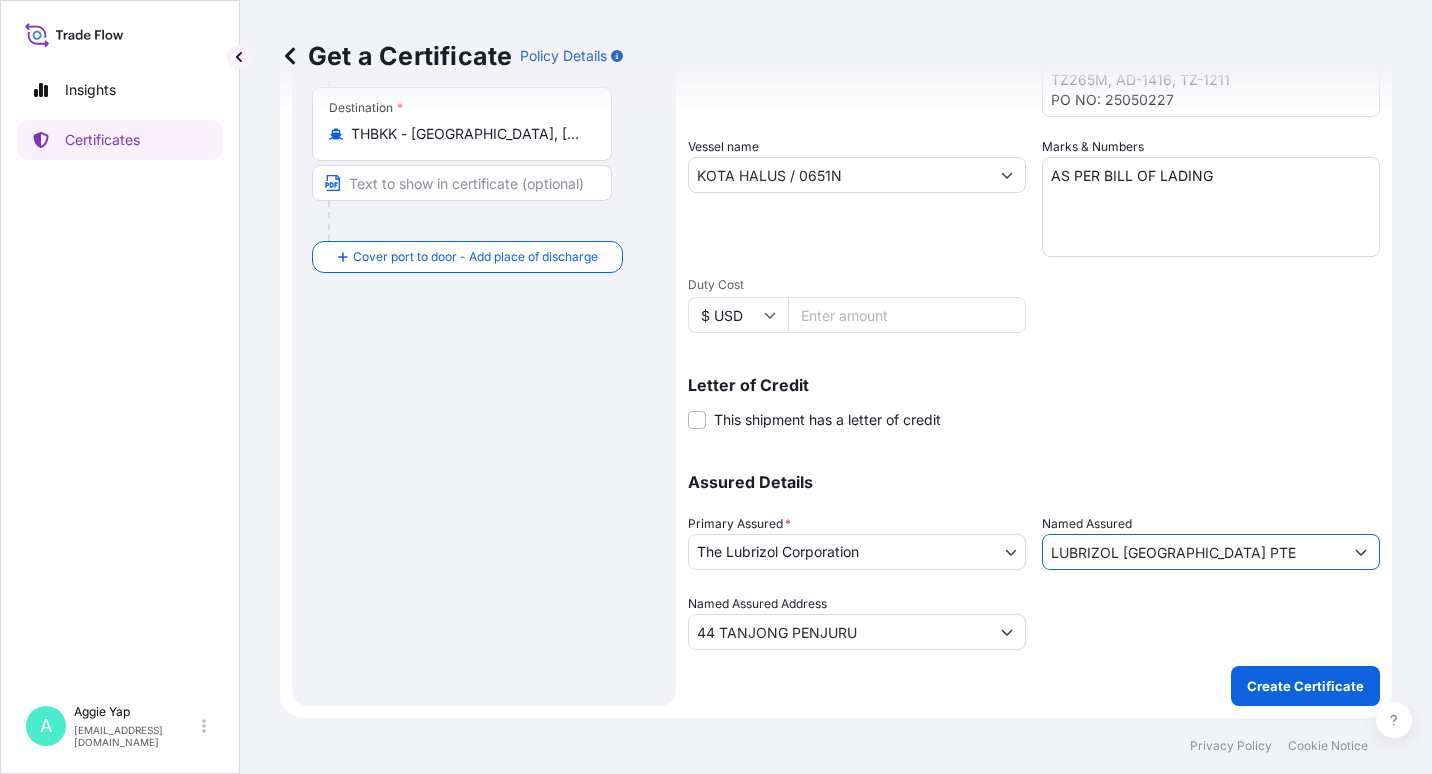 type on "LUBRIZOL [GEOGRAPHIC_DATA] PTE" 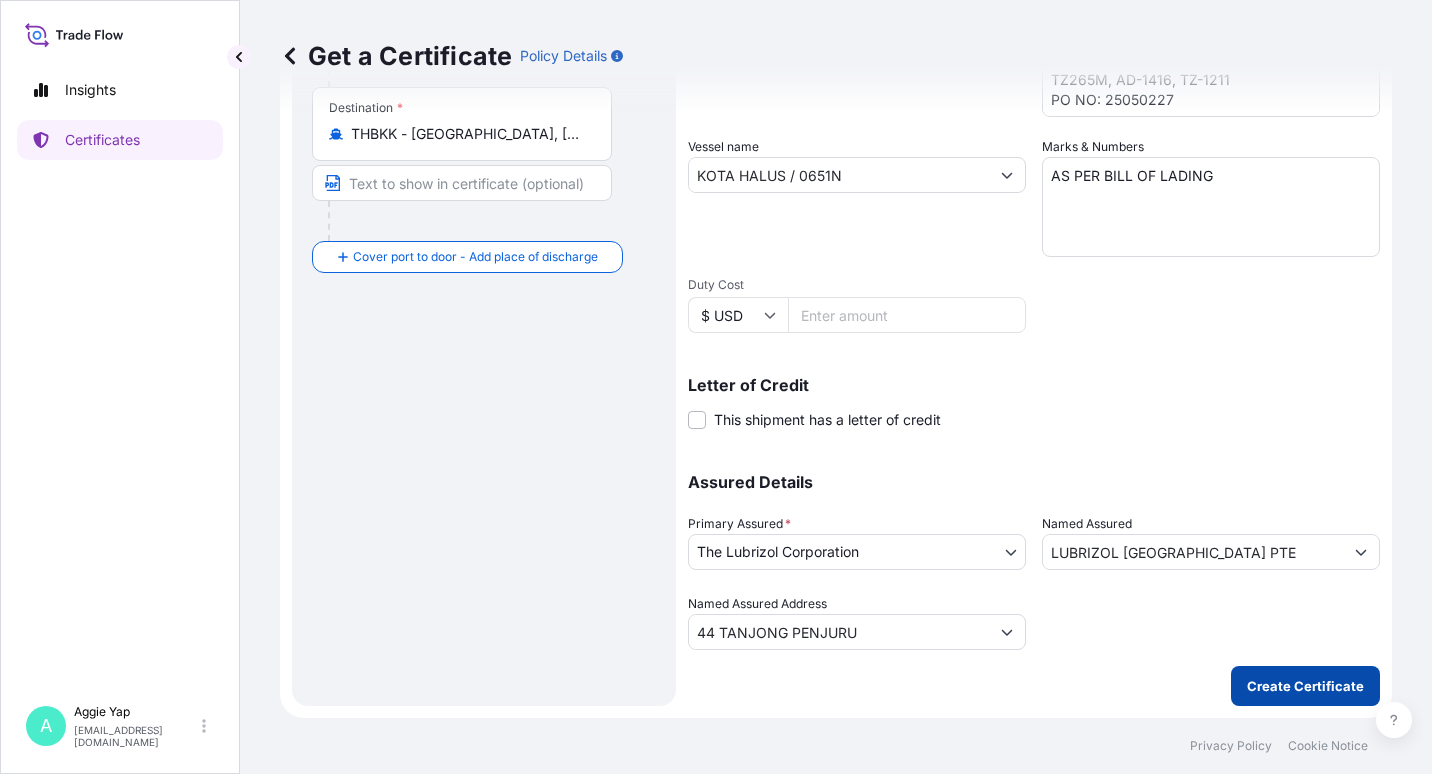 click on "Create Certificate" at bounding box center (1305, 686) 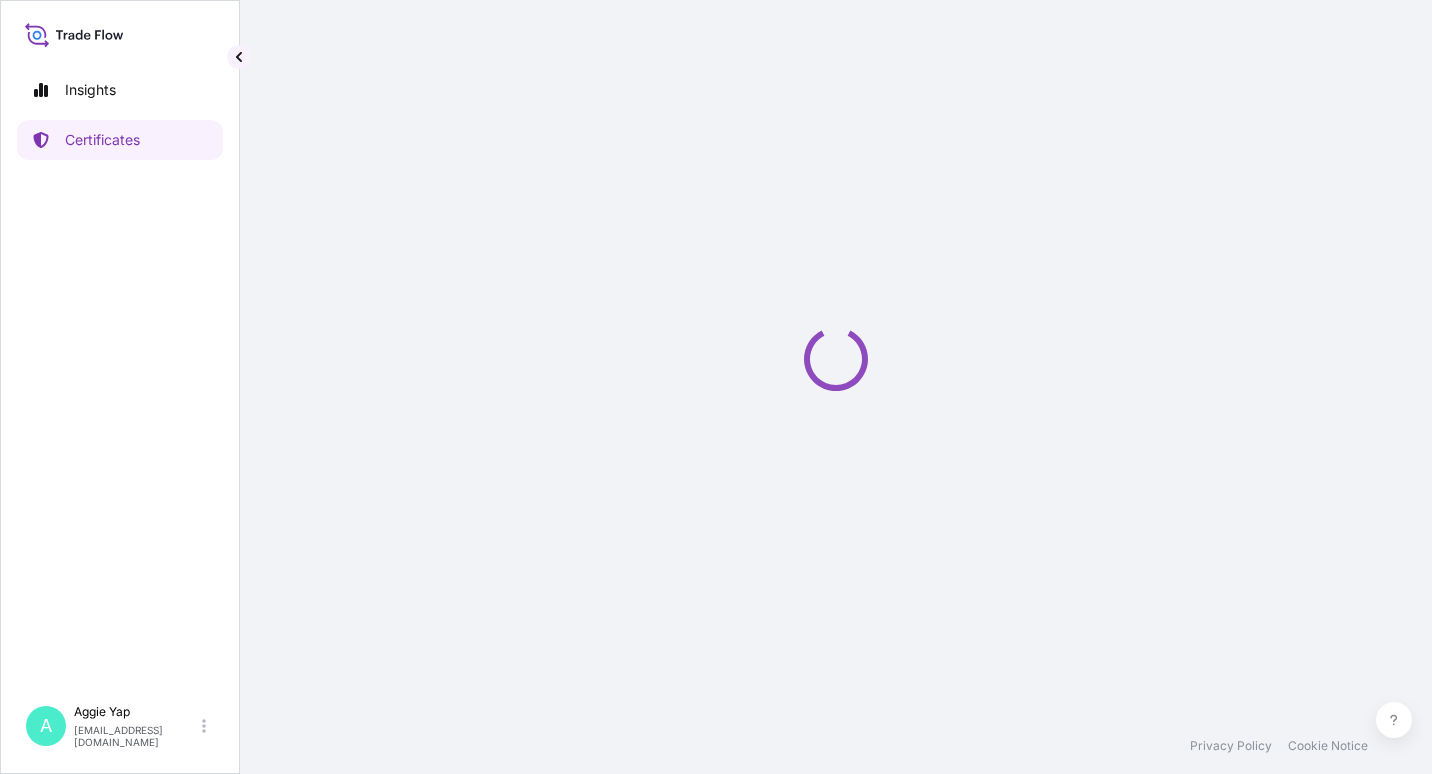 scroll, scrollTop: 0, scrollLeft: 0, axis: both 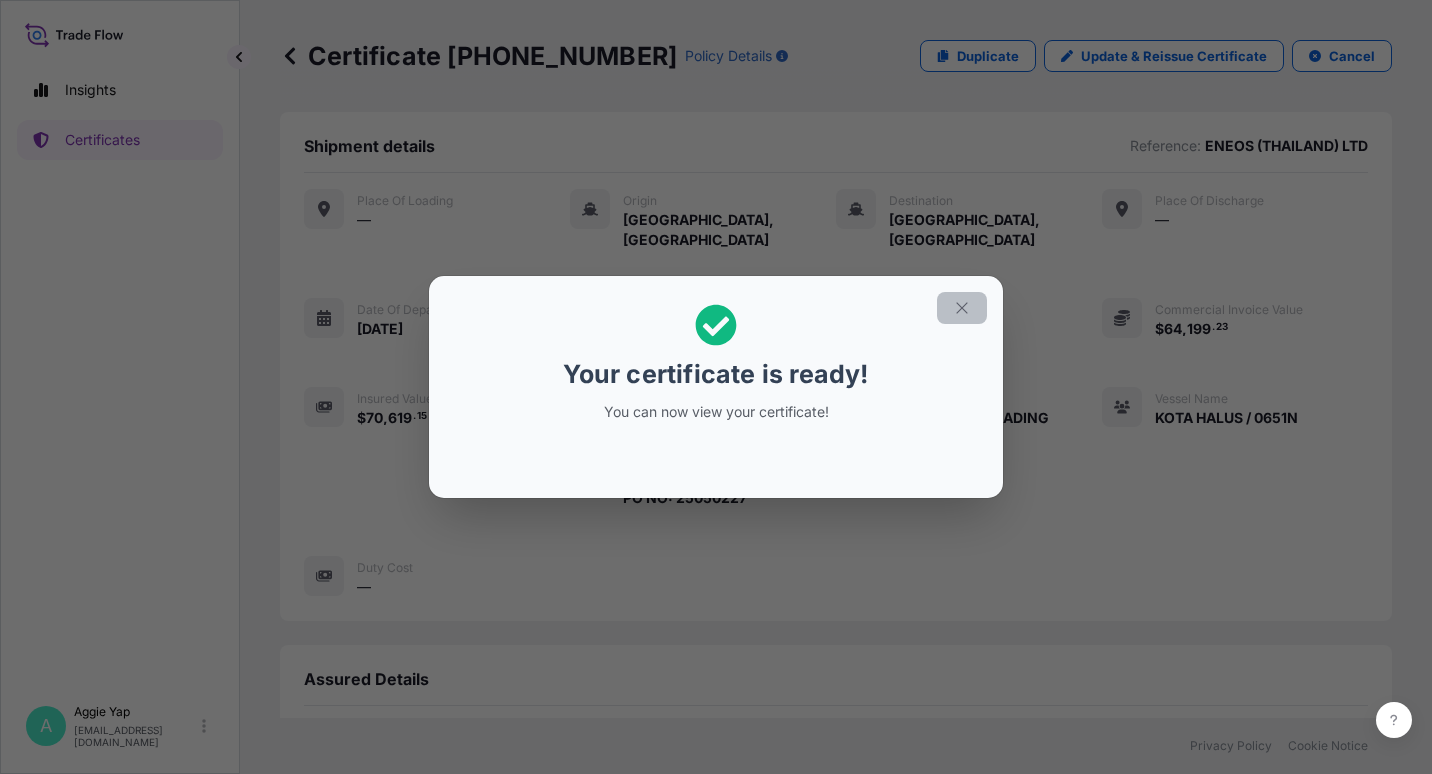 click at bounding box center (962, 308) 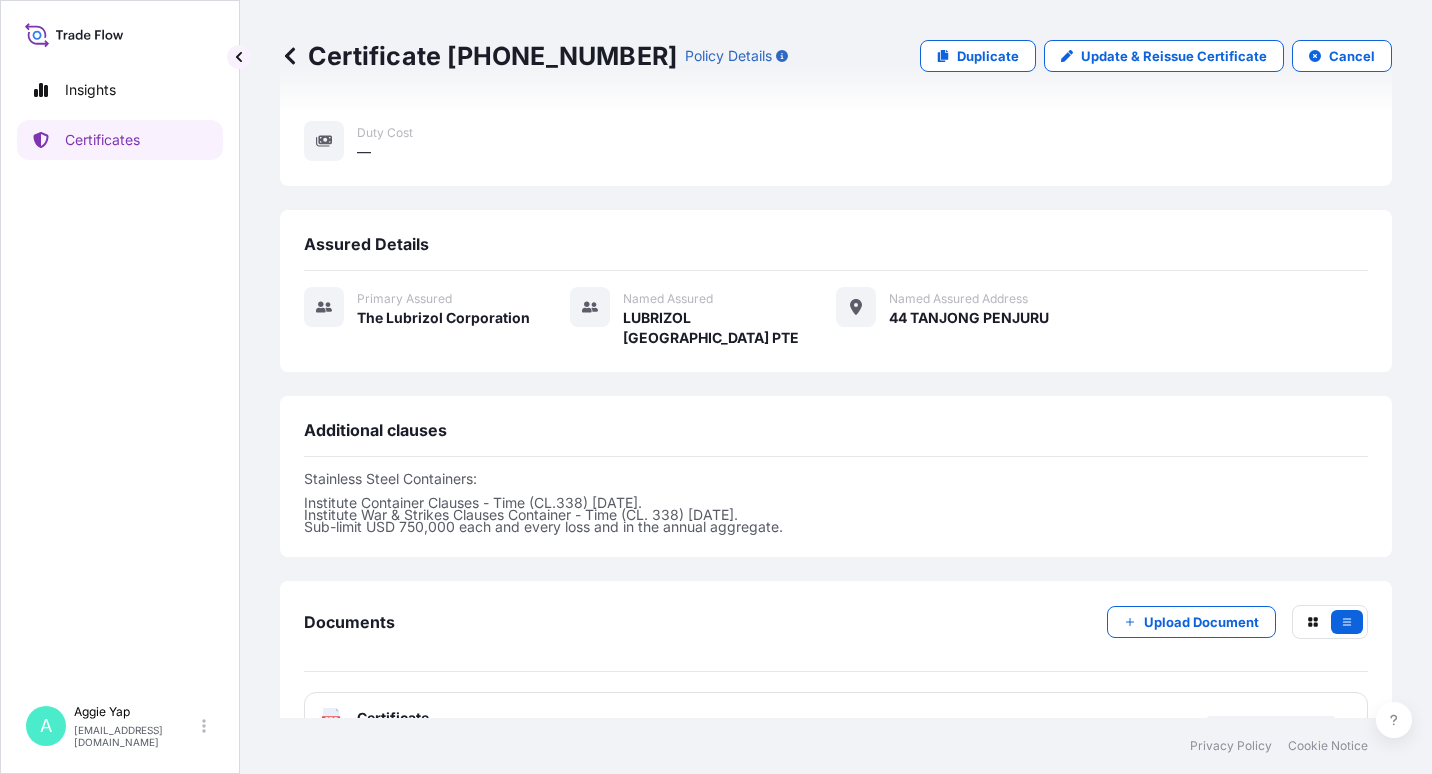 scroll, scrollTop: 465, scrollLeft: 0, axis: vertical 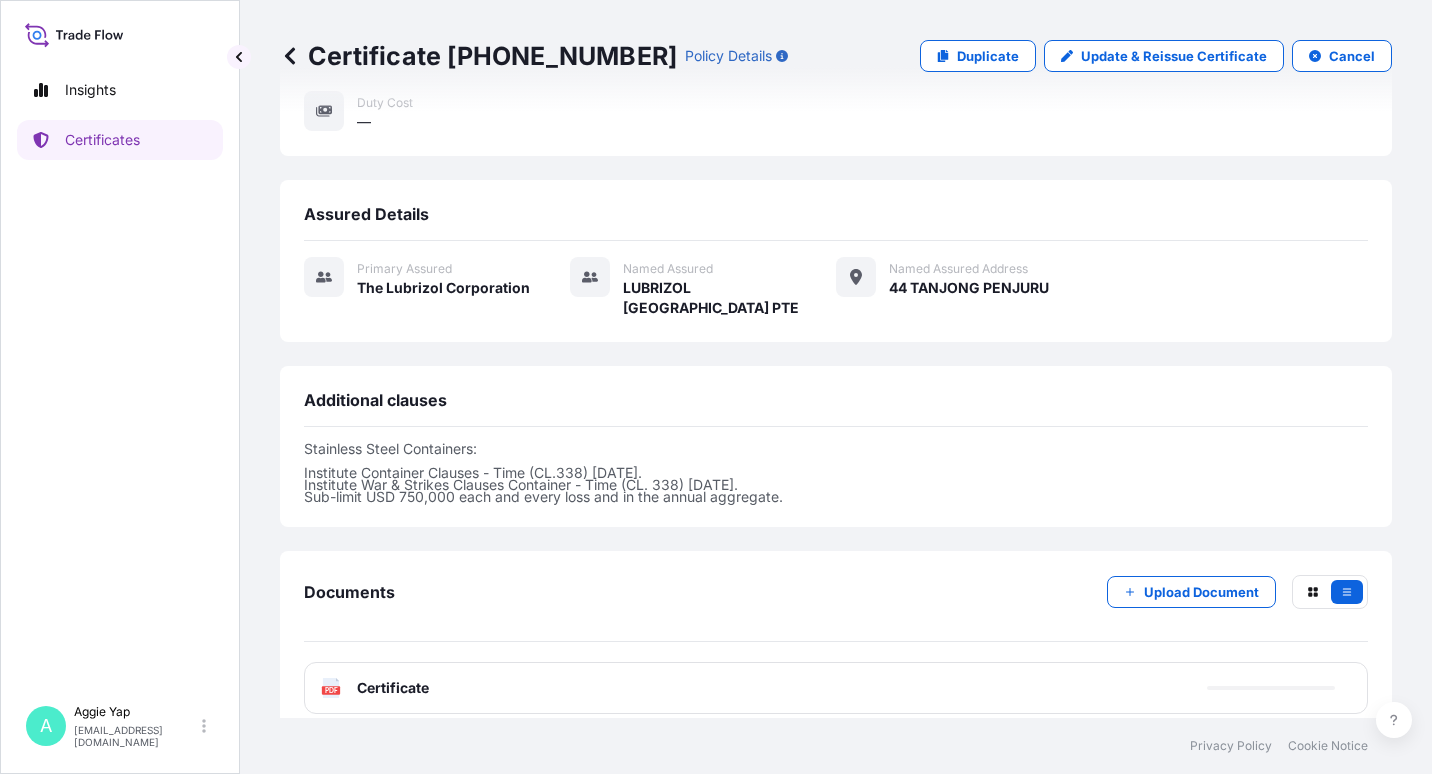 click on "PDF Certificate" at bounding box center (836, 688) 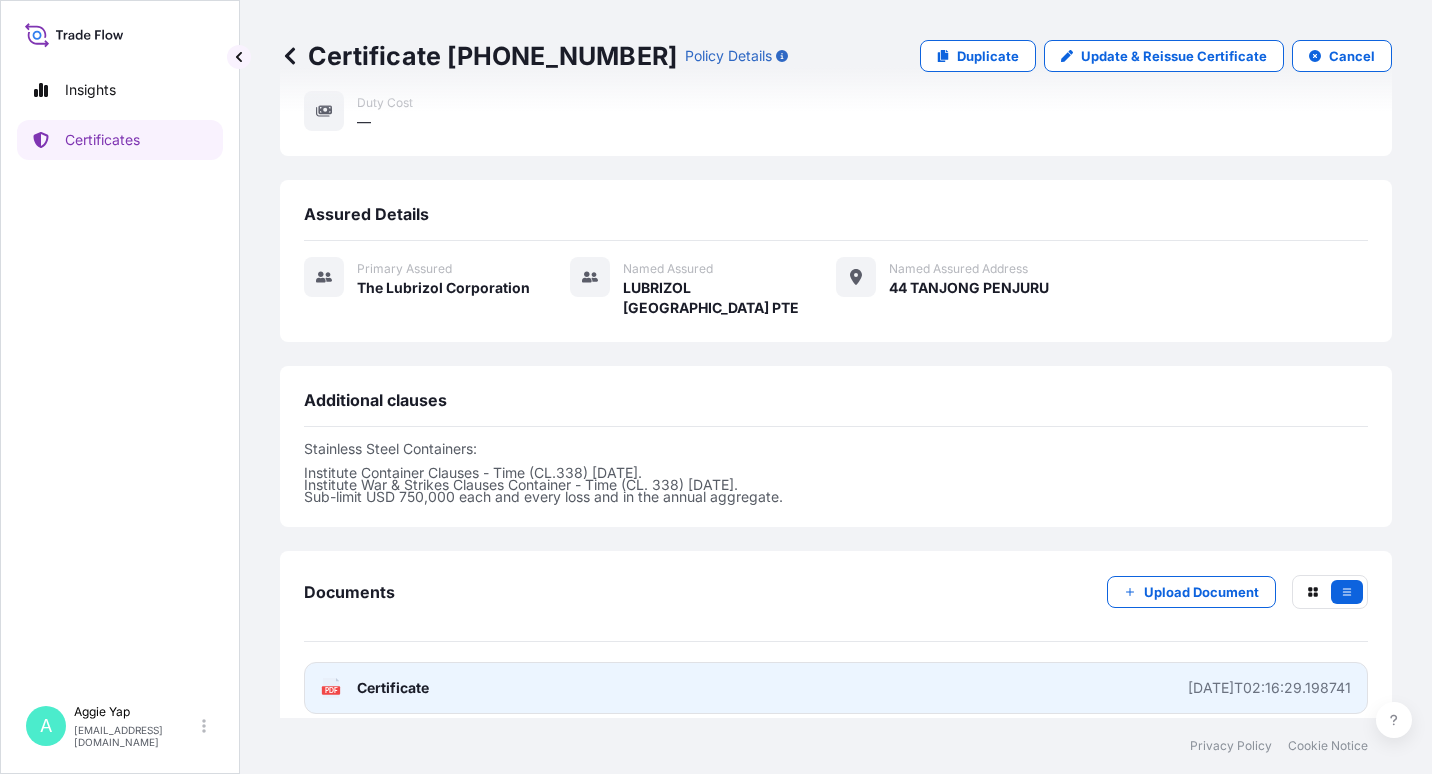 click on "PDF Certificate [DATE]T02:16:29.198741" at bounding box center (836, 688) 